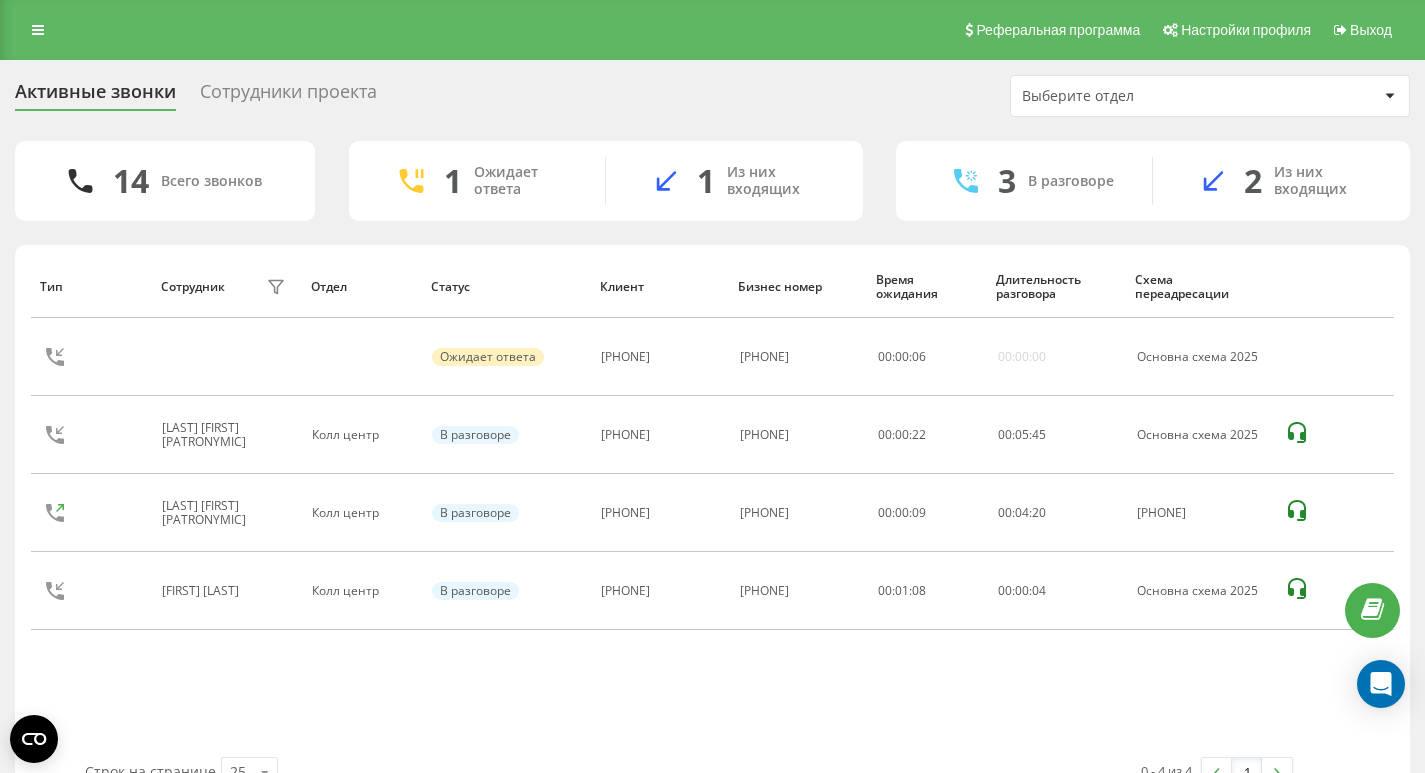 scroll, scrollTop: 0, scrollLeft: 0, axis: both 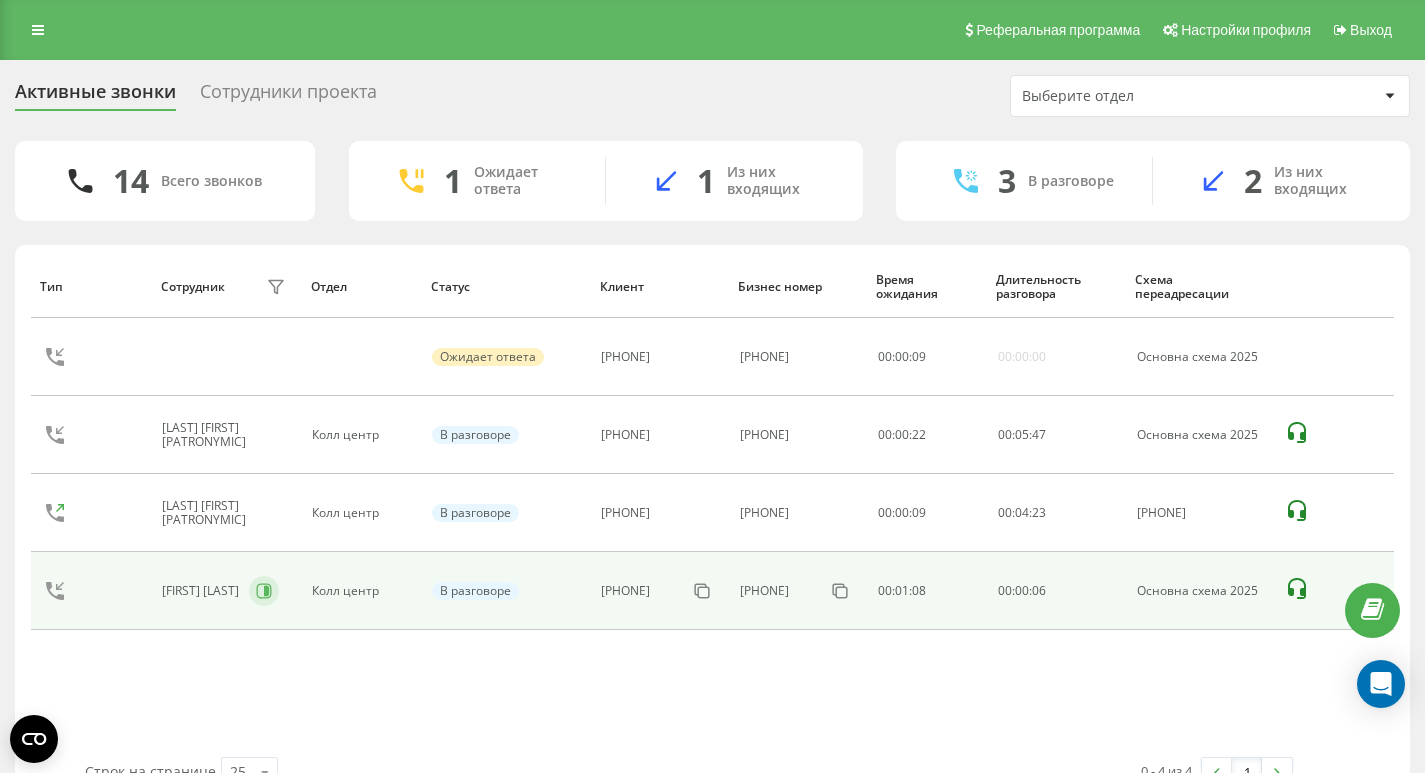 click at bounding box center [264, 591] 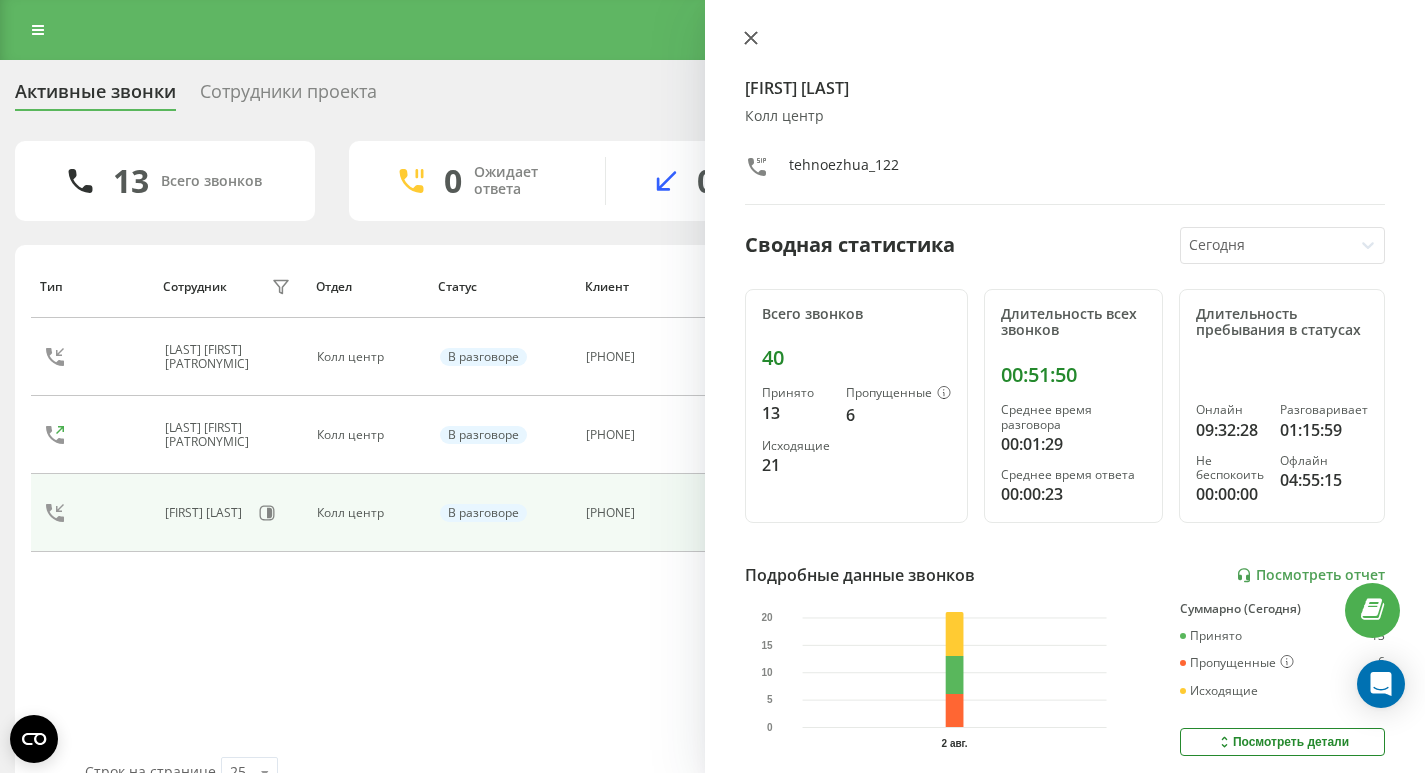 click 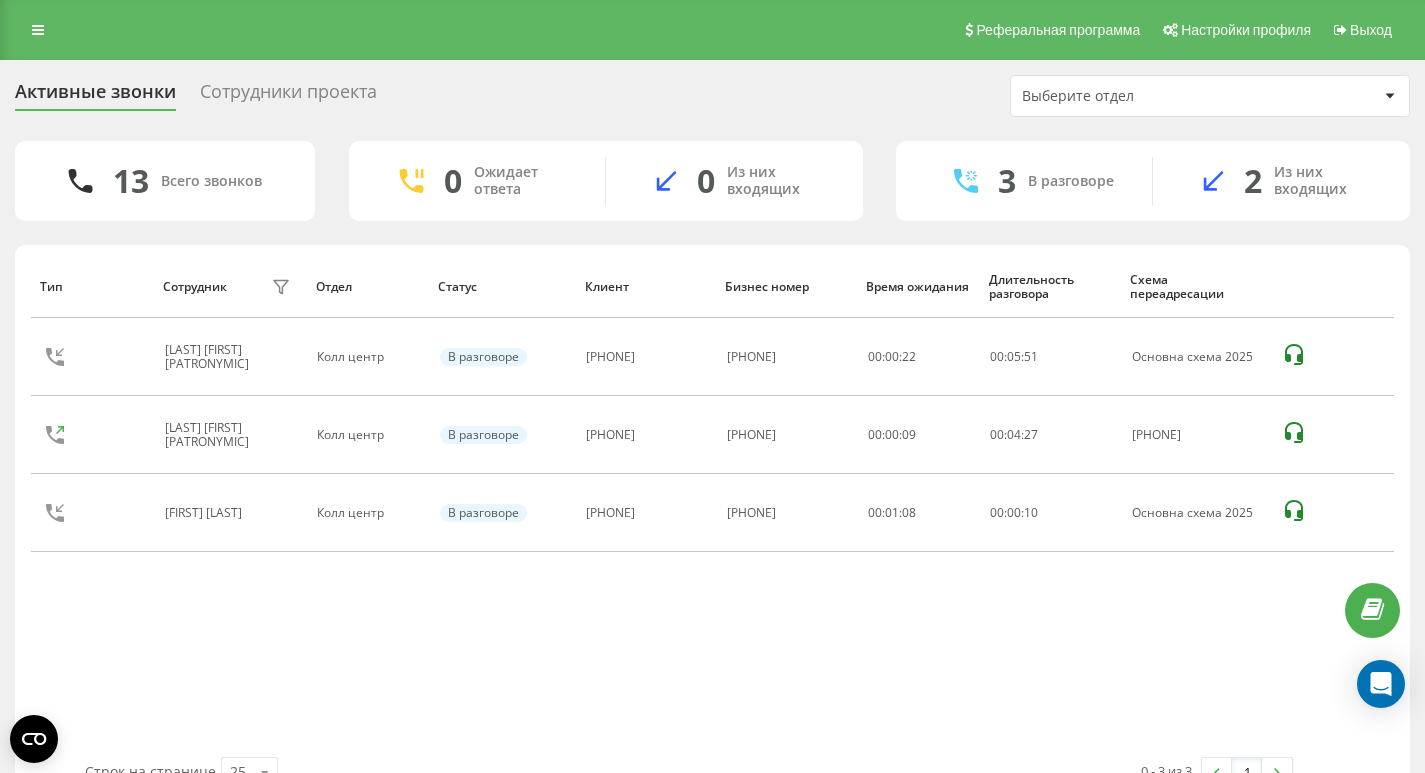click on "Сотрудники проекта" at bounding box center (288, 96) 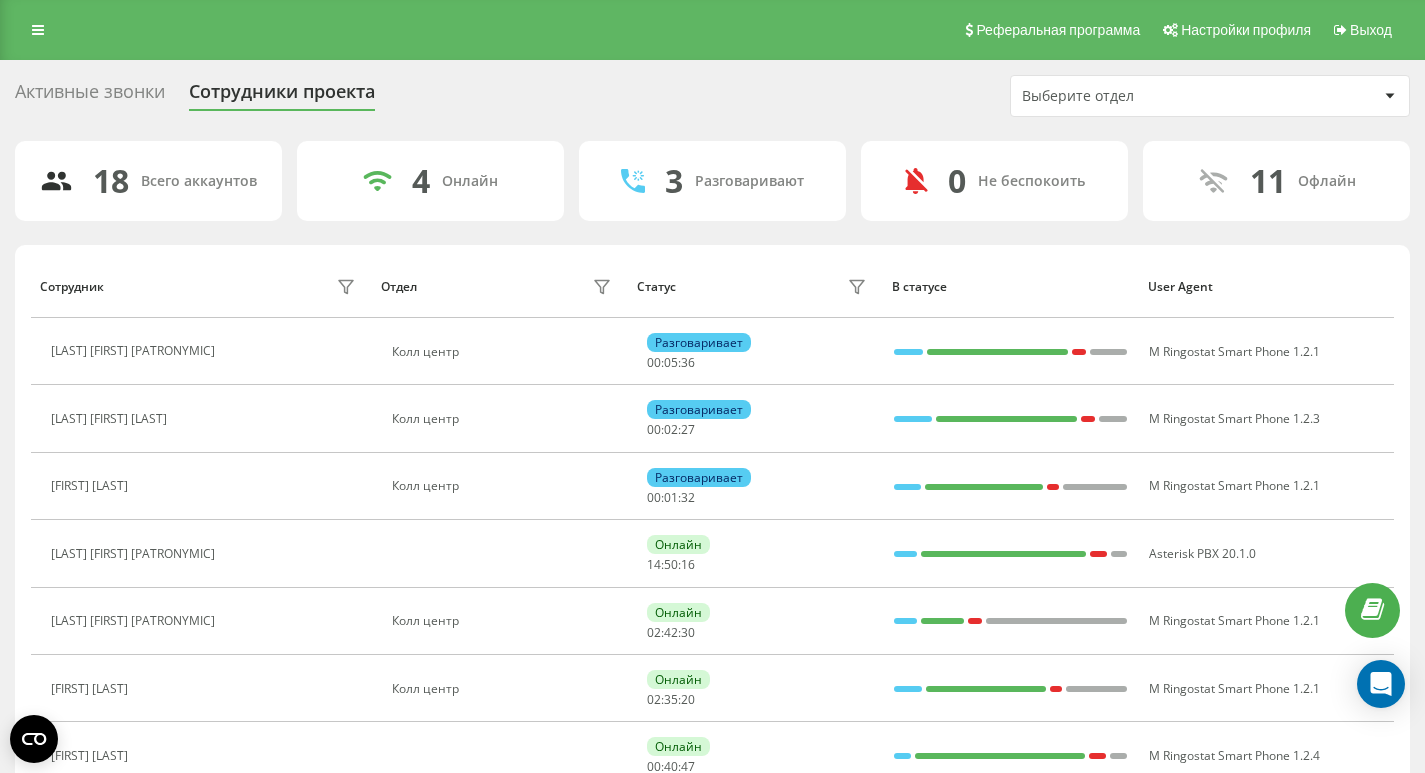 scroll, scrollTop: 0, scrollLeft: 0, axis: both 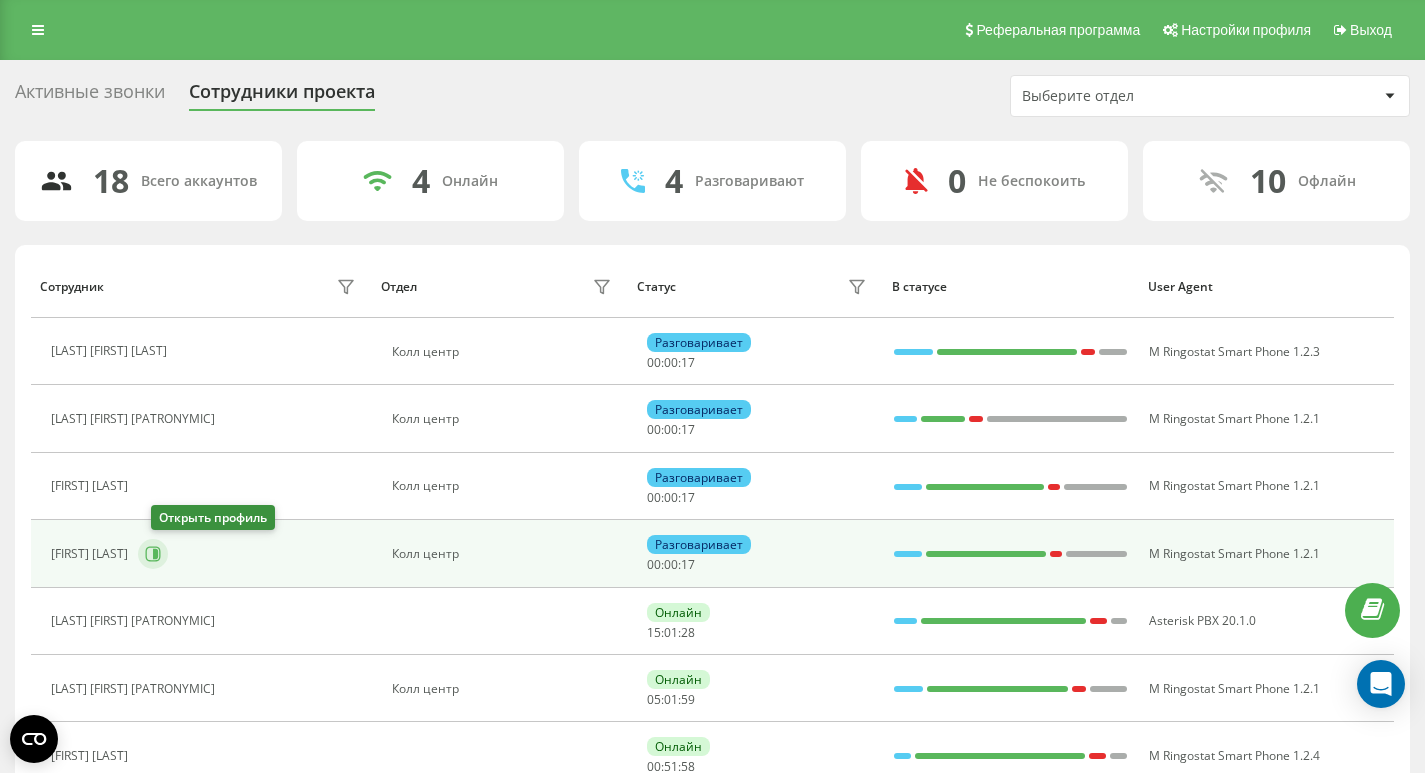 click at bounding box center [153, 554] 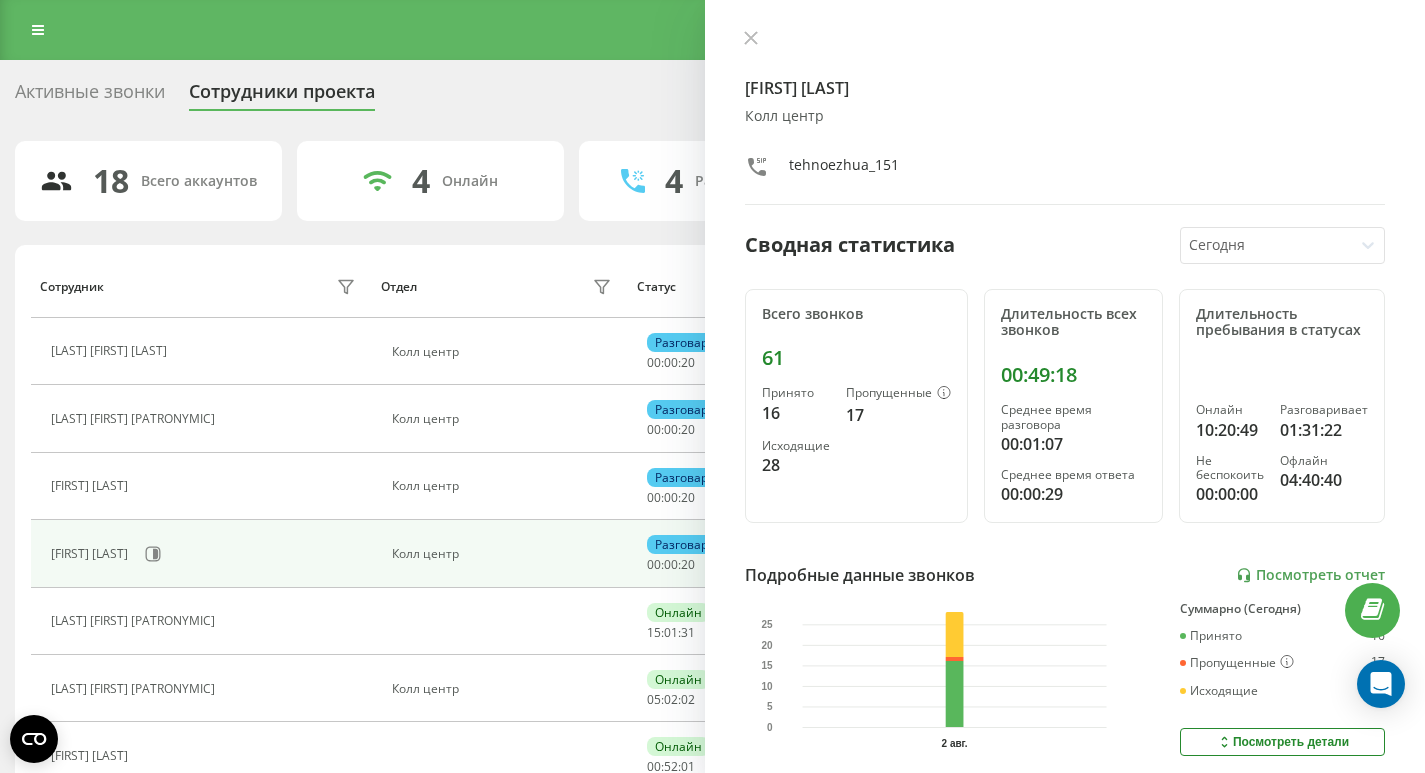 click on "Роман Слєпцов Колл центр tehnoezhua_151 Сводная статистика Сегодня Всего звонков 61 Принято 16 Пропущенные 17 Исходящие 28 Длительность всех звонков 00:49:18 Среднее время разговора 00:01:07 Среднее время ответа 00:00:29 Длительность пребывания в статусах Онлайн 10:20:49 Разговаривает 01:31:22 Не беспокоить 00:00:00 Офлайн 04:40:40 Подробные данные звонков Посмотреть отчет 2 авг. 0 5 10 15 20 25 Суммарно (Сегодня) Принято 16 Пропущенные 17 Исходящие 28   Посмотреть детали Подробные данные статусов 2 авг. Суммарно (Сегодня) Онлайн 10:20:49 Разговаривает 01:31:22 Не беспокоить 00:00:00 Офлайн 04:40:40" at bounding box center (1065, 386) 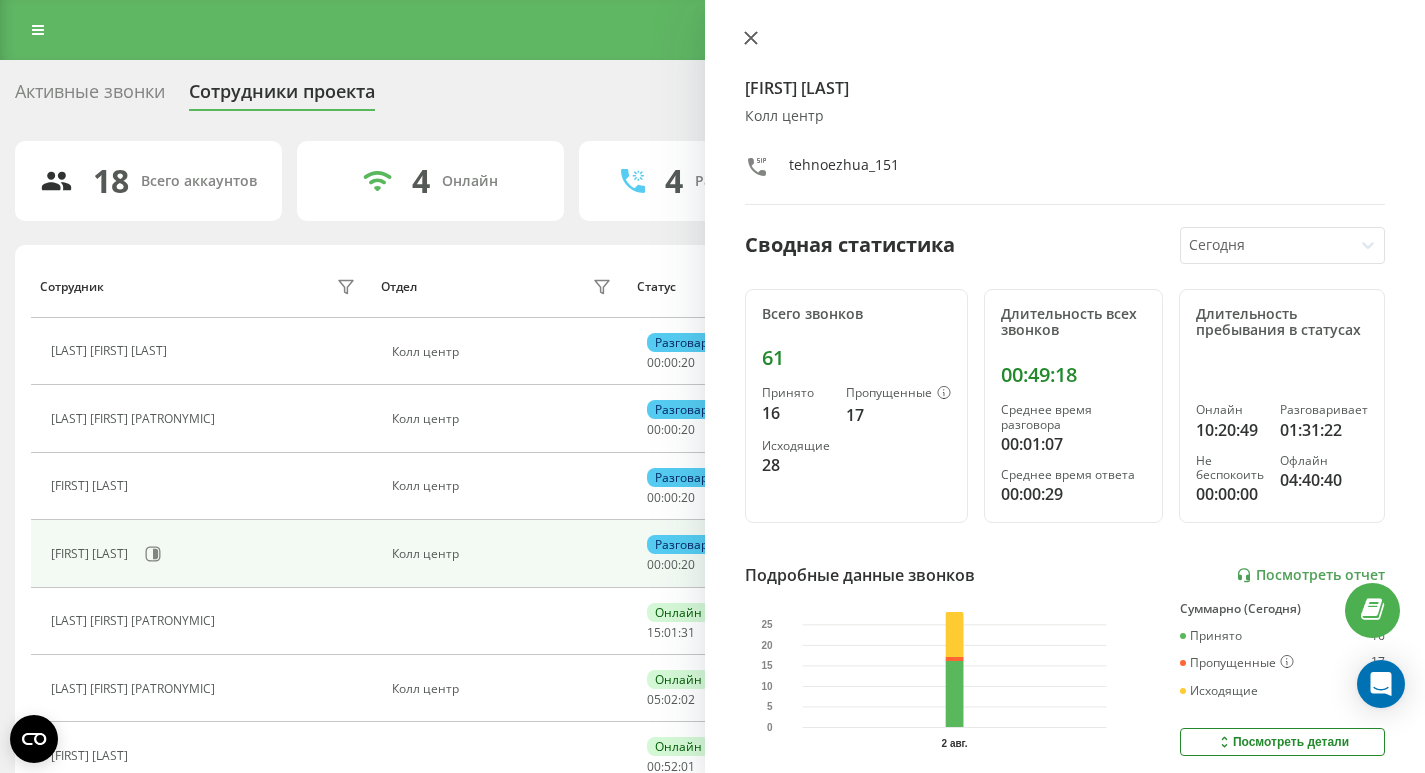 click 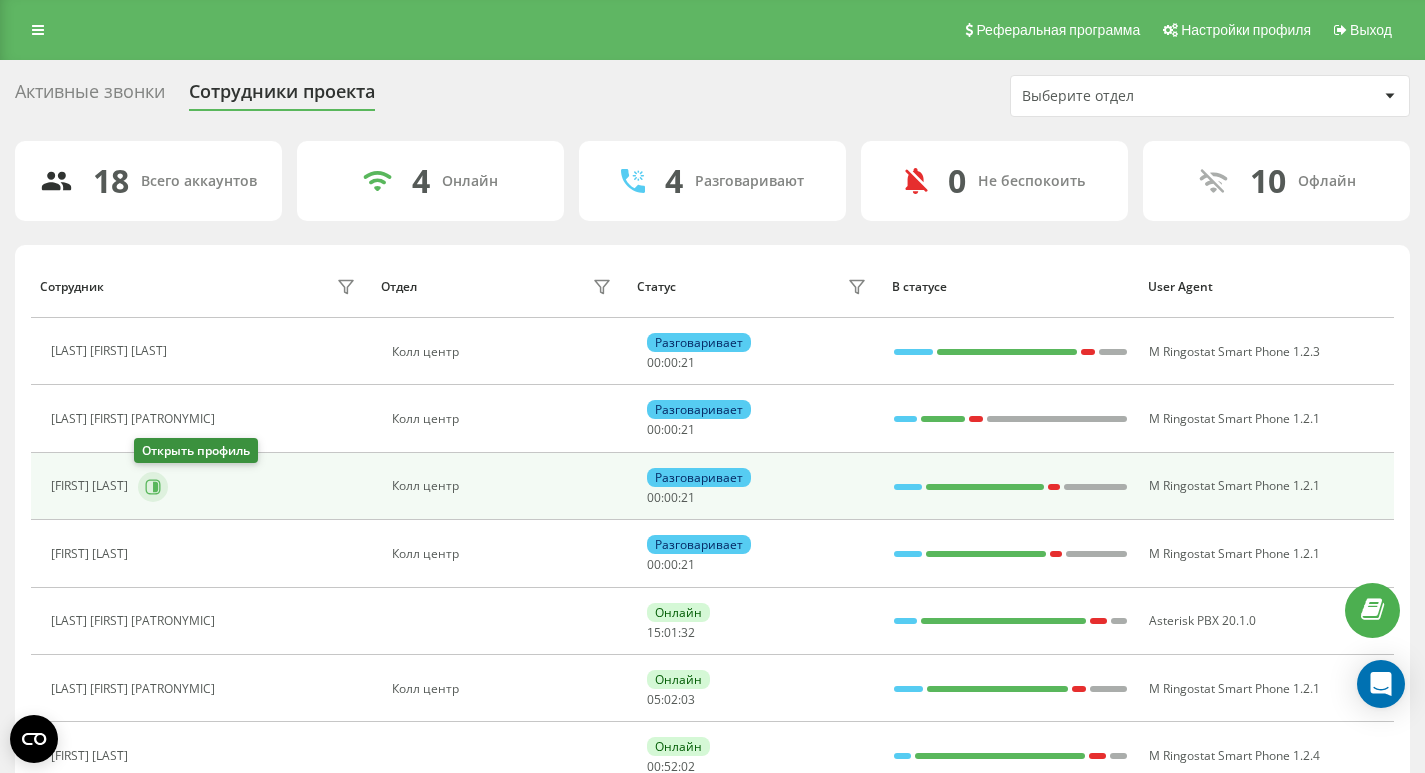 click at bounding box center (153, 487) 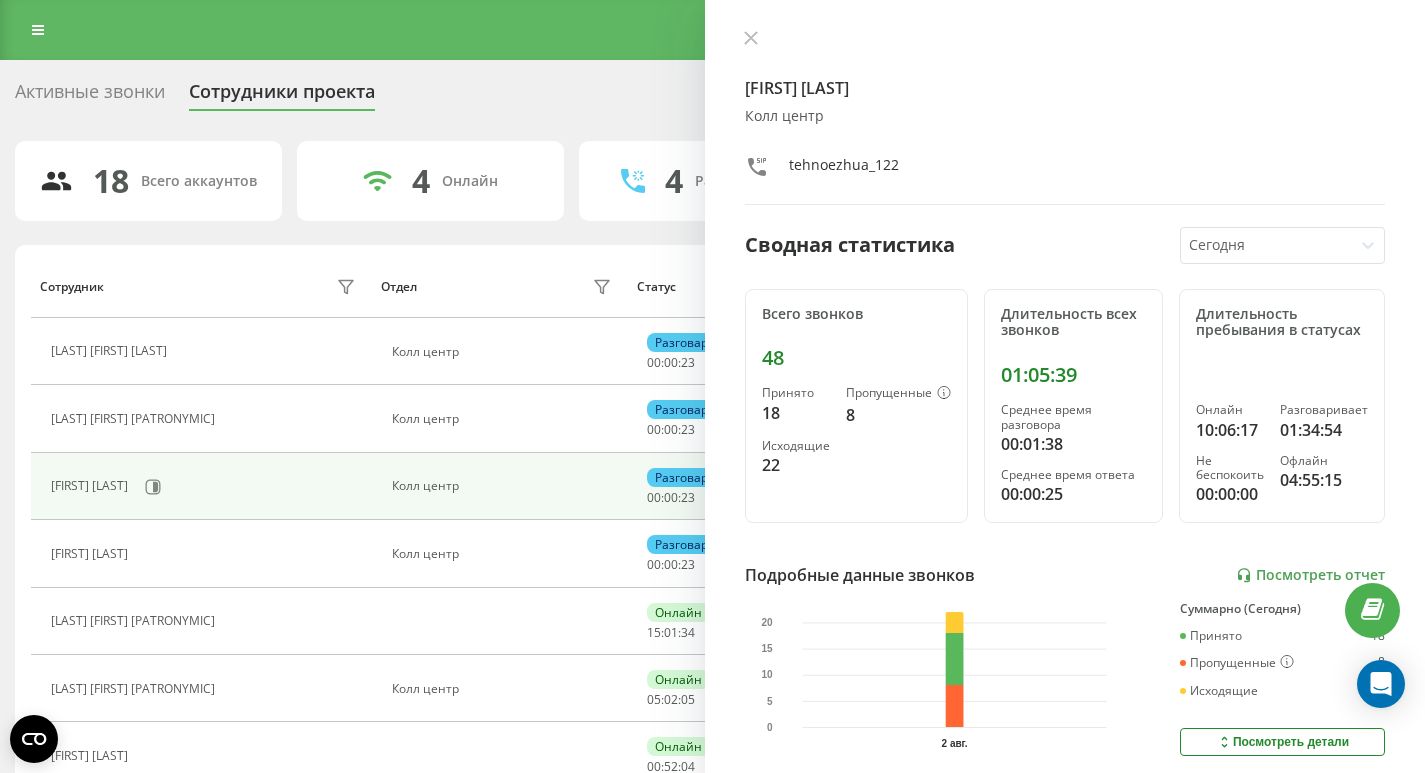 click on "Олег Єфімов Колл центр tehnoezhua_122" at bounding box center [1065, 117] 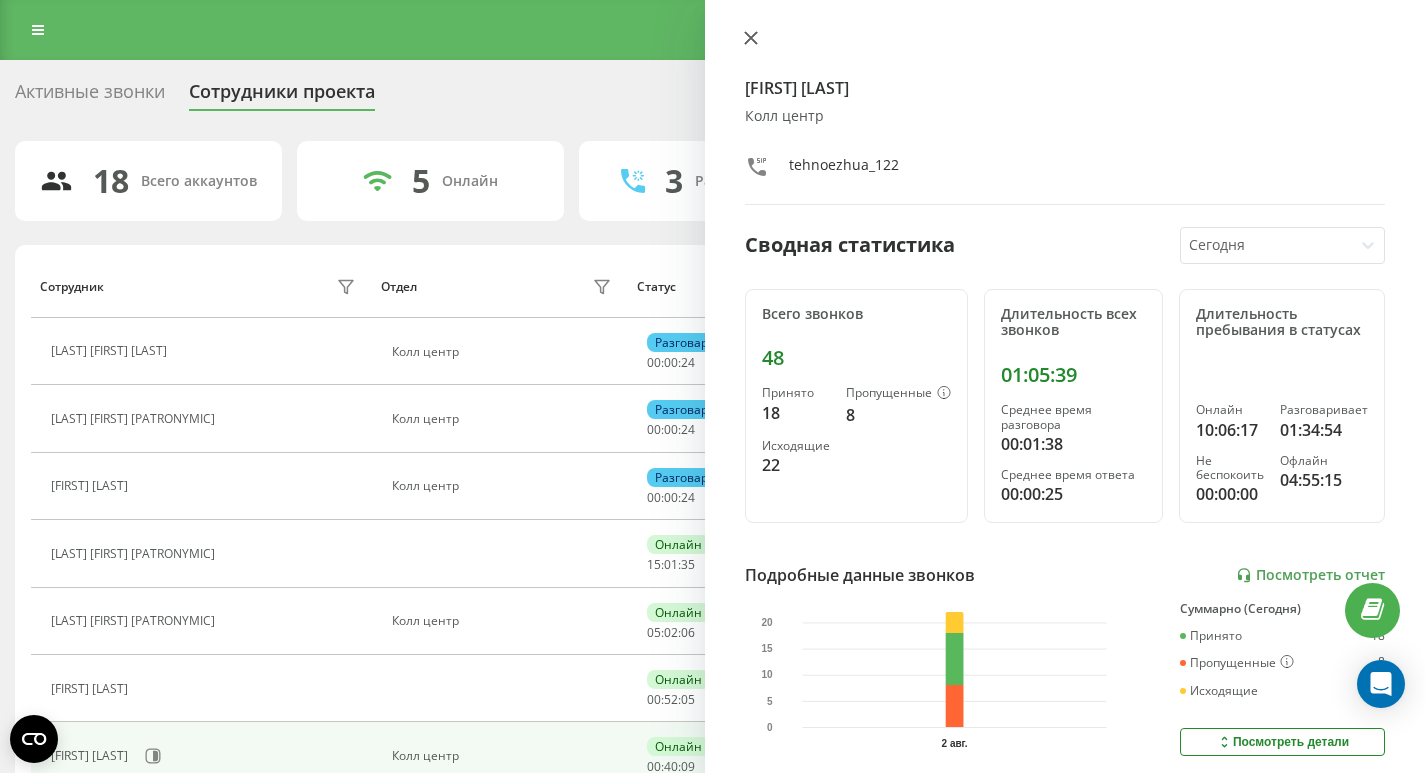 click at bounding box center [751, 39] 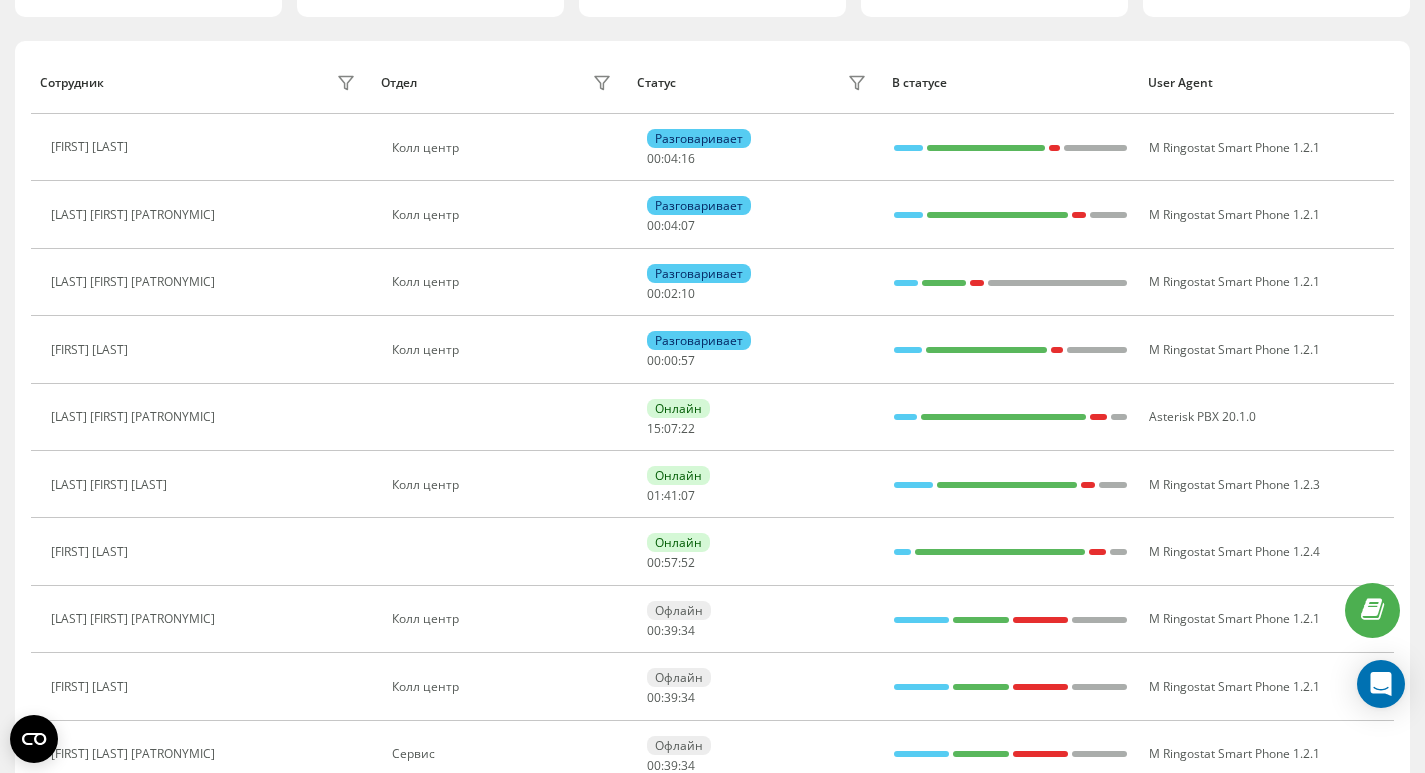 scroll, scrollTop: 0, scrollLeft: 0, axis: both 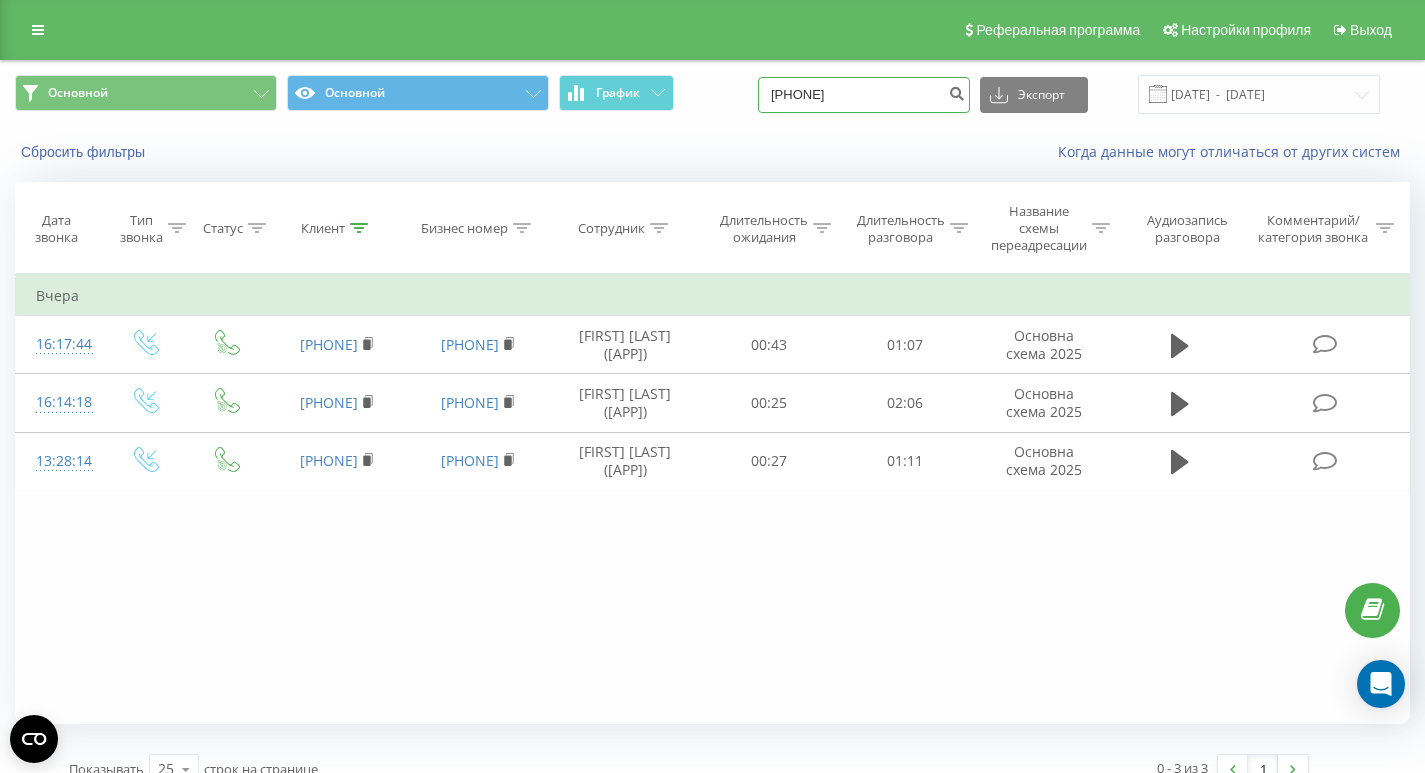 click on "0972786607" at bounding box center (864, 95) 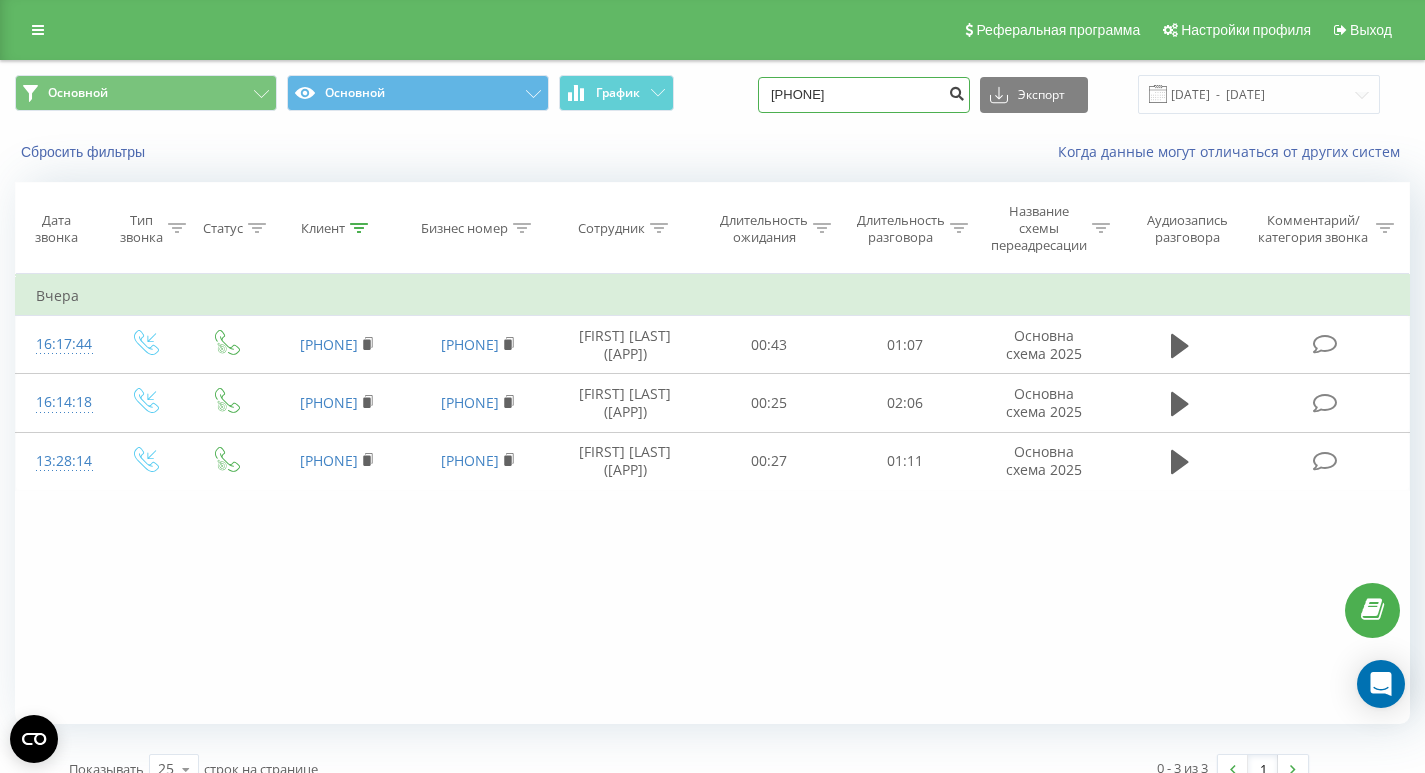 type on "[PHONE]" 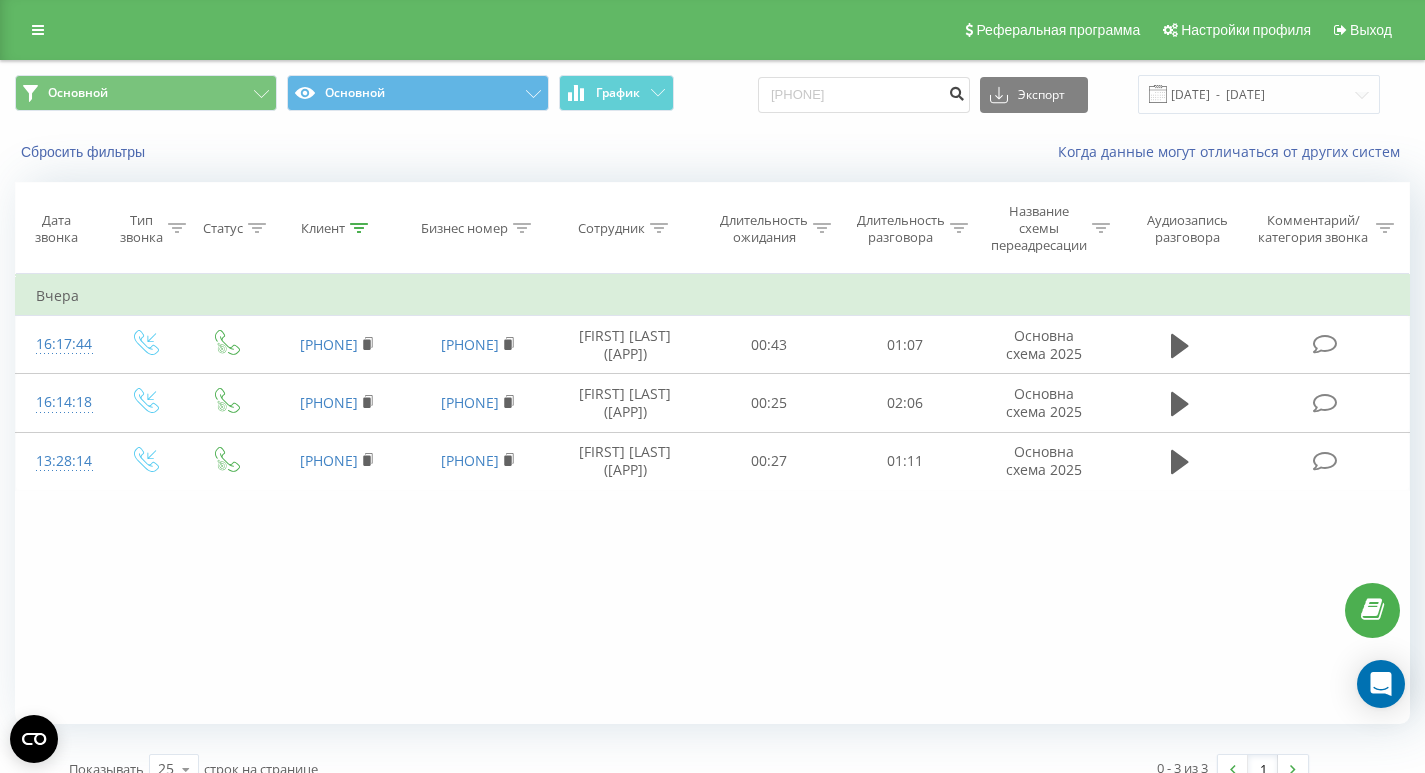 click at bounding box center (956, 91) 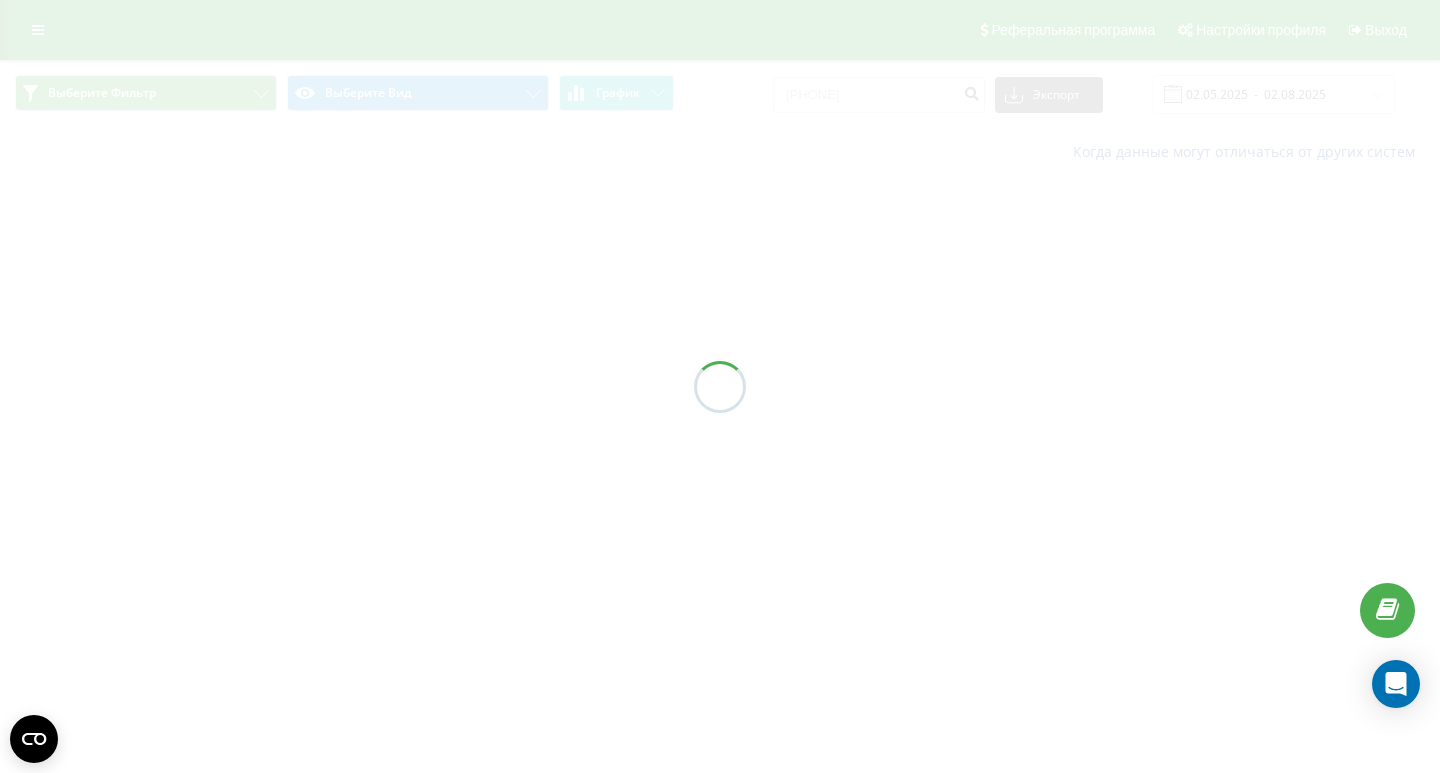 scroll, scrollTop: 0, scrollLeft: 0, axis: both 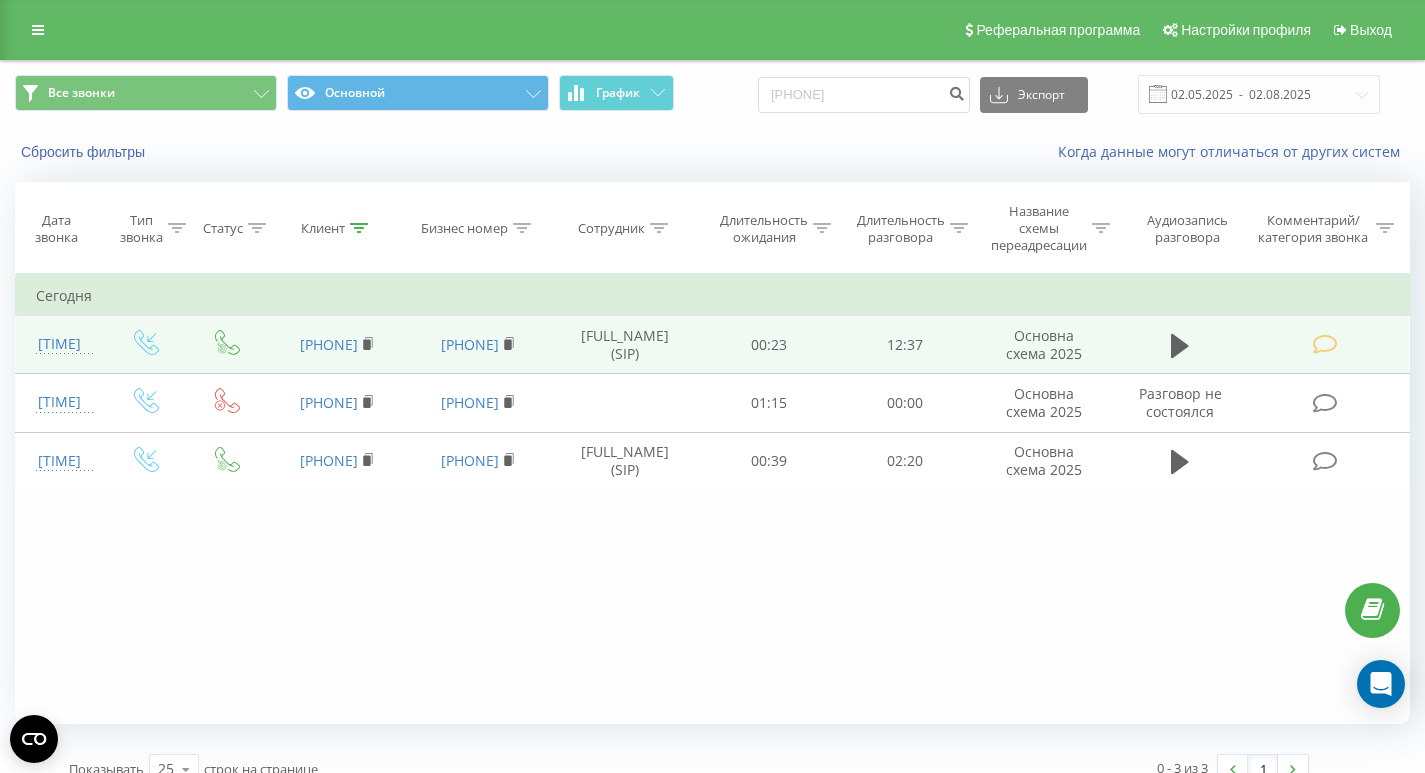 click at bounding box center [1325, 344] 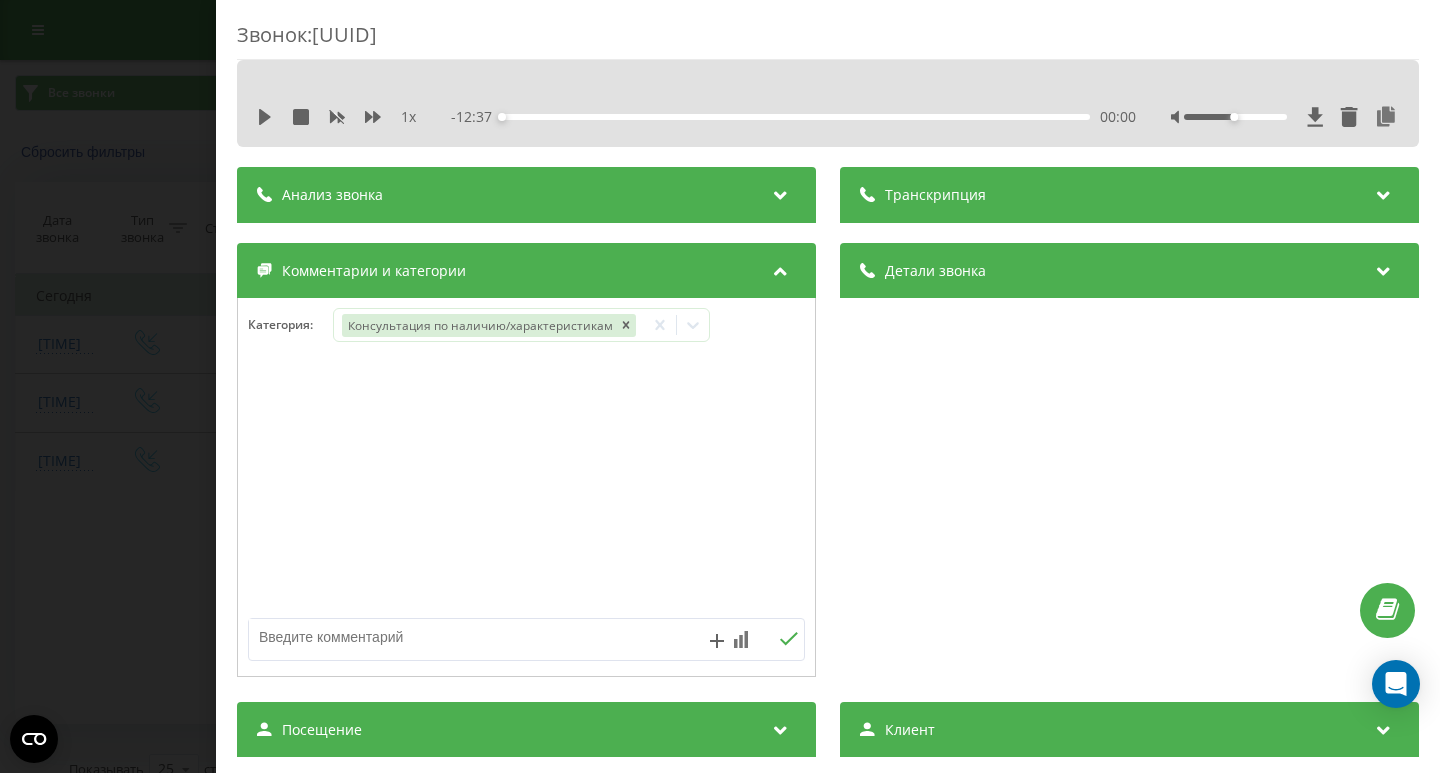 click on "Звонок :  ua14_-1754133693.5530796   1 x  - 12:37 00:00   00:00   Транскрипция Для анализа AI будущих звонков  настройте и активируйте профиль на странице . Если профиль уже есть и звонок соответствует его условиям, обновите страницу через 10 минут – AI анализирует текущий звонок. Анализ звонка Для анализа AI будущих звонков  настройте и активируйте профиль на странице . Если профиль уже есть и звонок соответствует его условиям, обновите страницу через 10 минут – AI анализирует текущий звонок. Детали звонка Общее Дата звонка 2025-08-02 14:21:33 Тип звонка Входящий Статус звонка Целевой 380638597169" at bounding box center (720, 386) 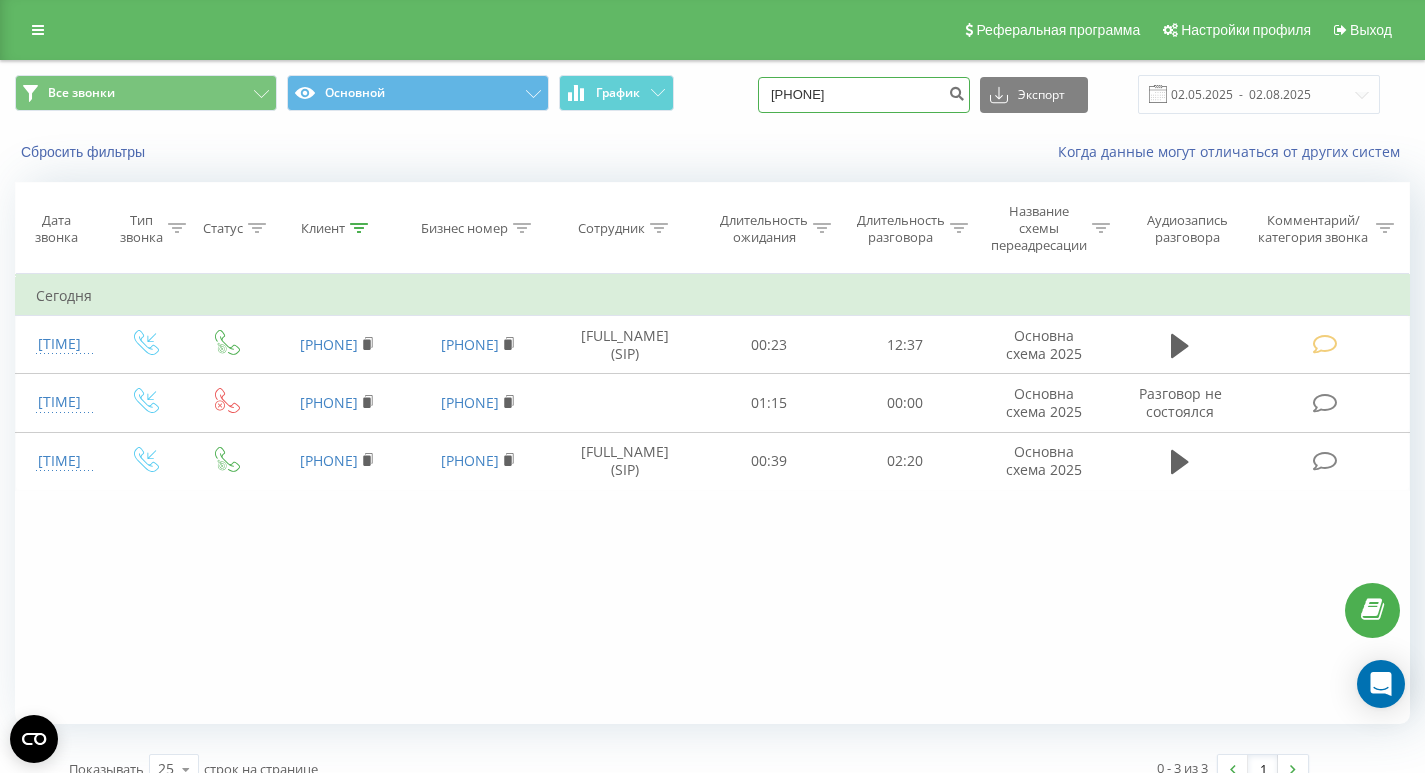 click on "[PHONE]" at bounding box center [864, 95] 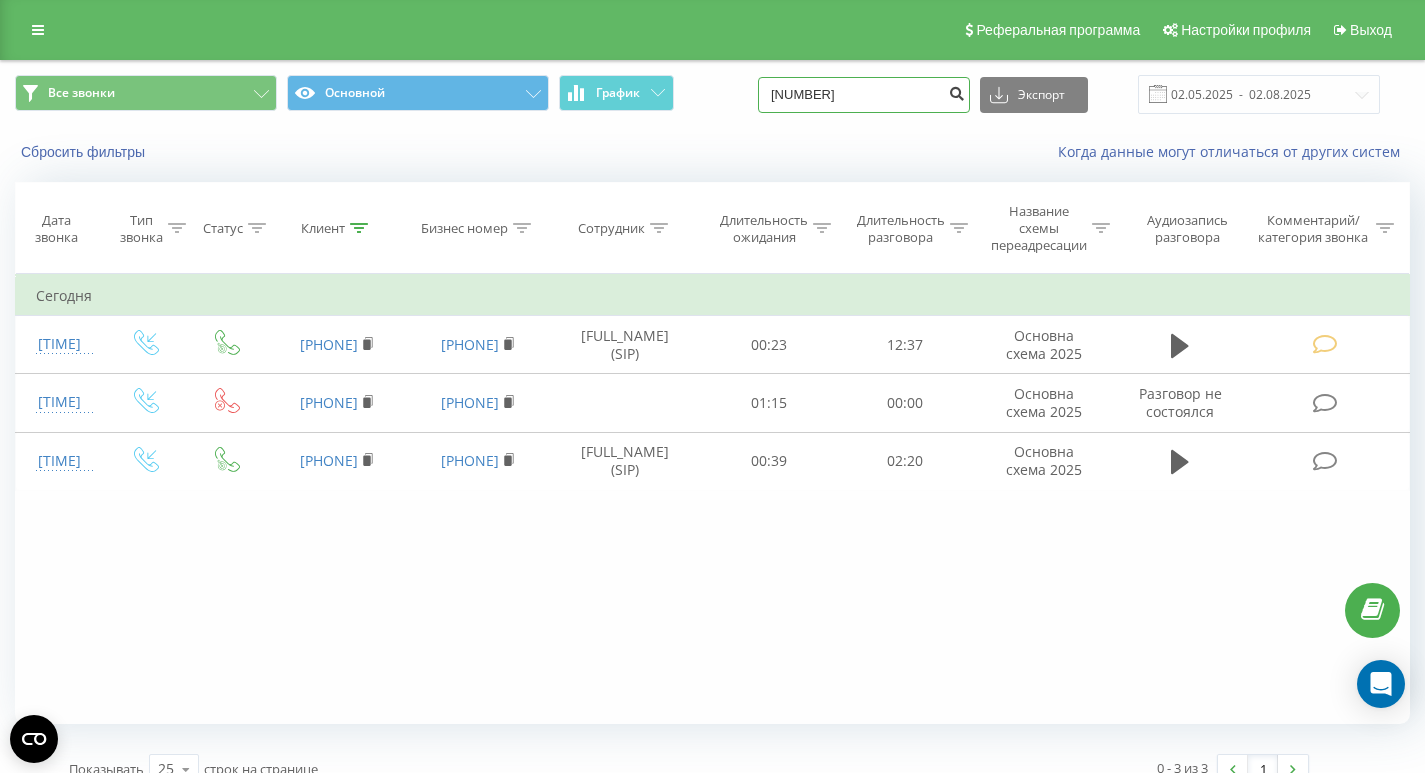 type on "351020622248659" 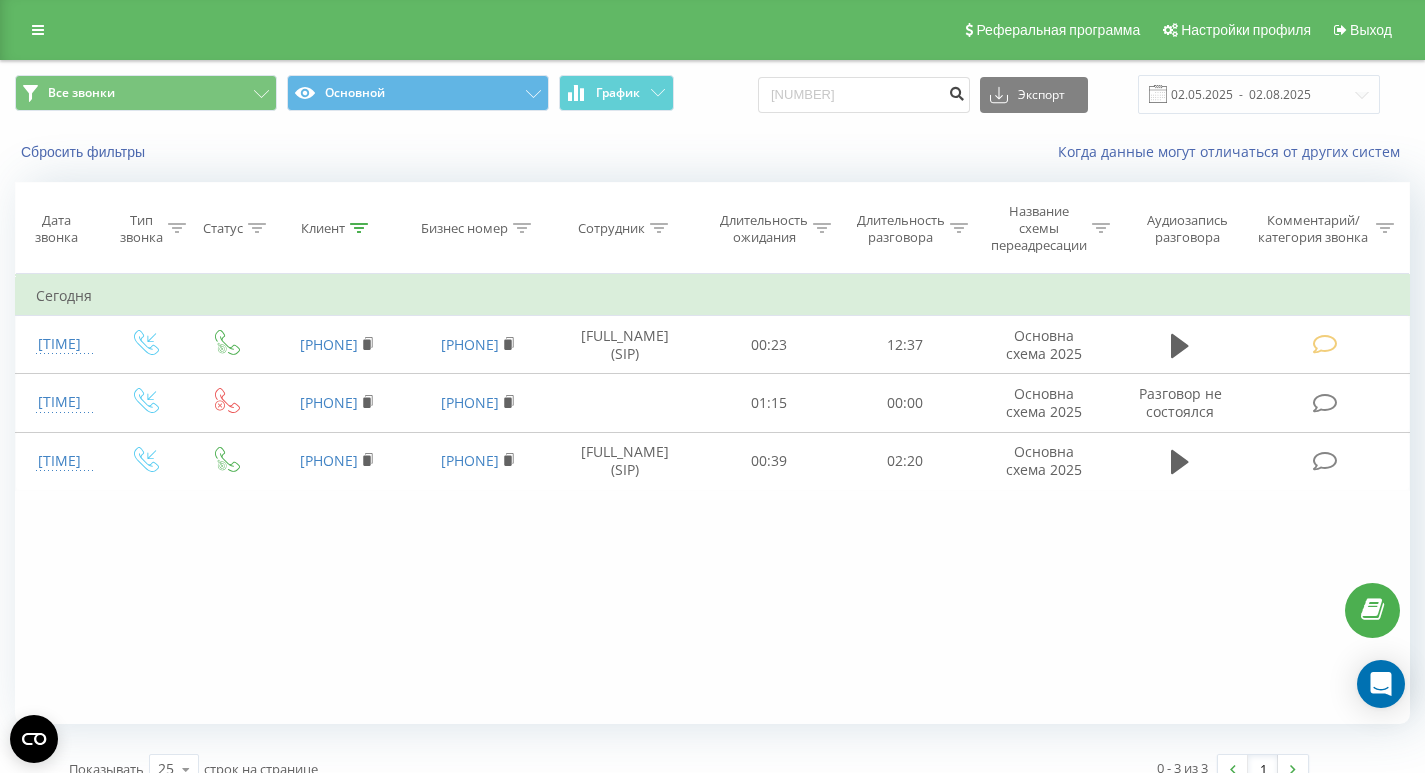 click at bounding box center [956, 95] 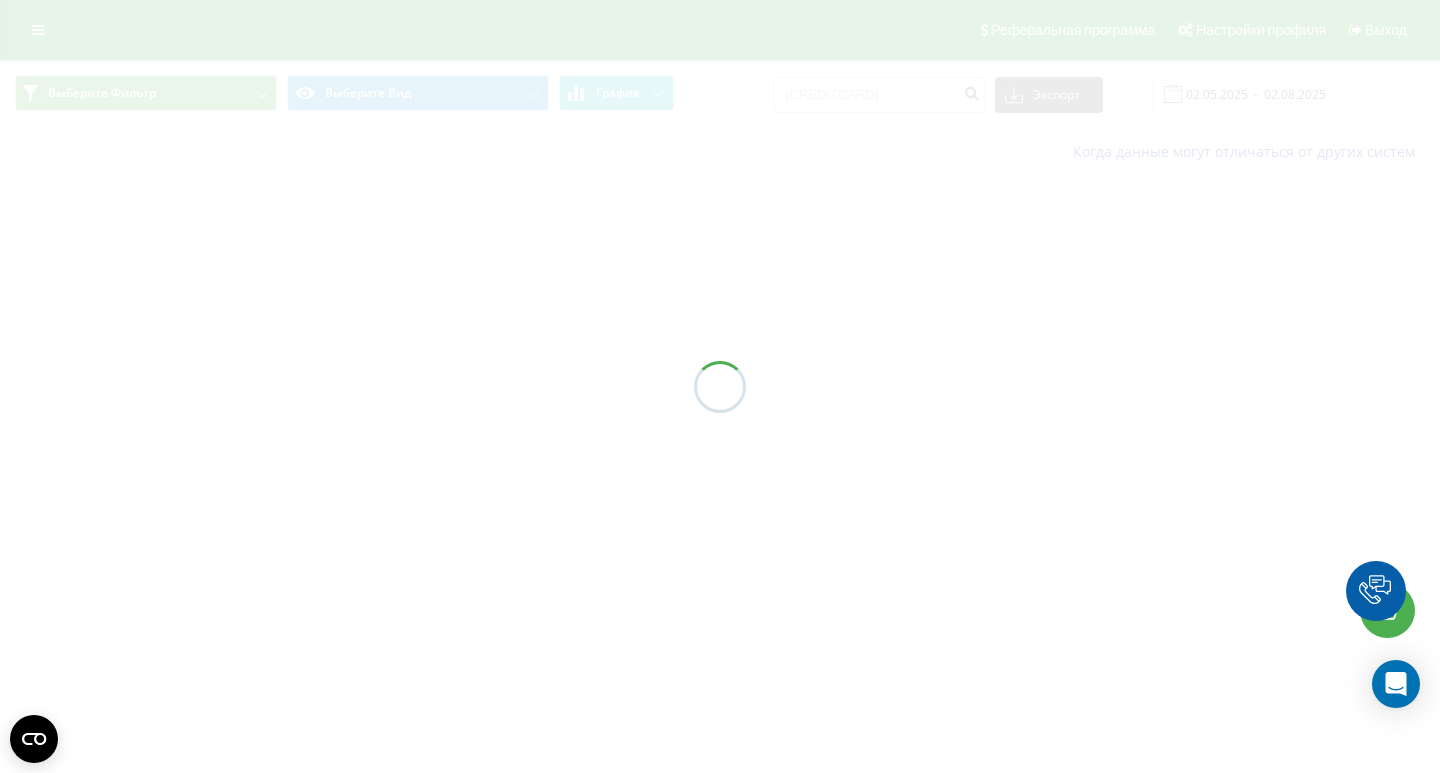 scroll, scrollTop: 0, scrollLeft: 0, axis: both 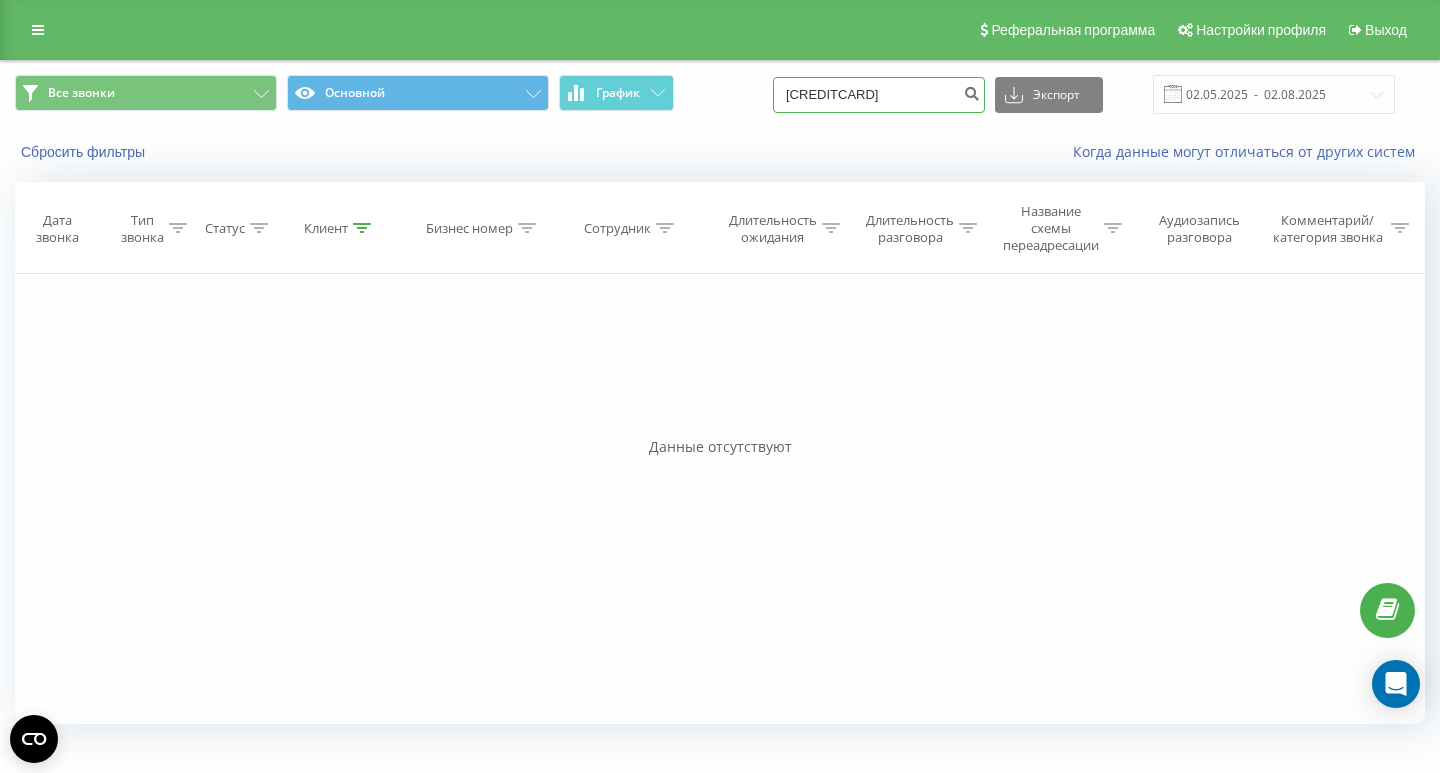 drag, startPoint x: 959, startPoint y: 87, endPoint x: 677, endPoint y: 69, distance: 282.57388 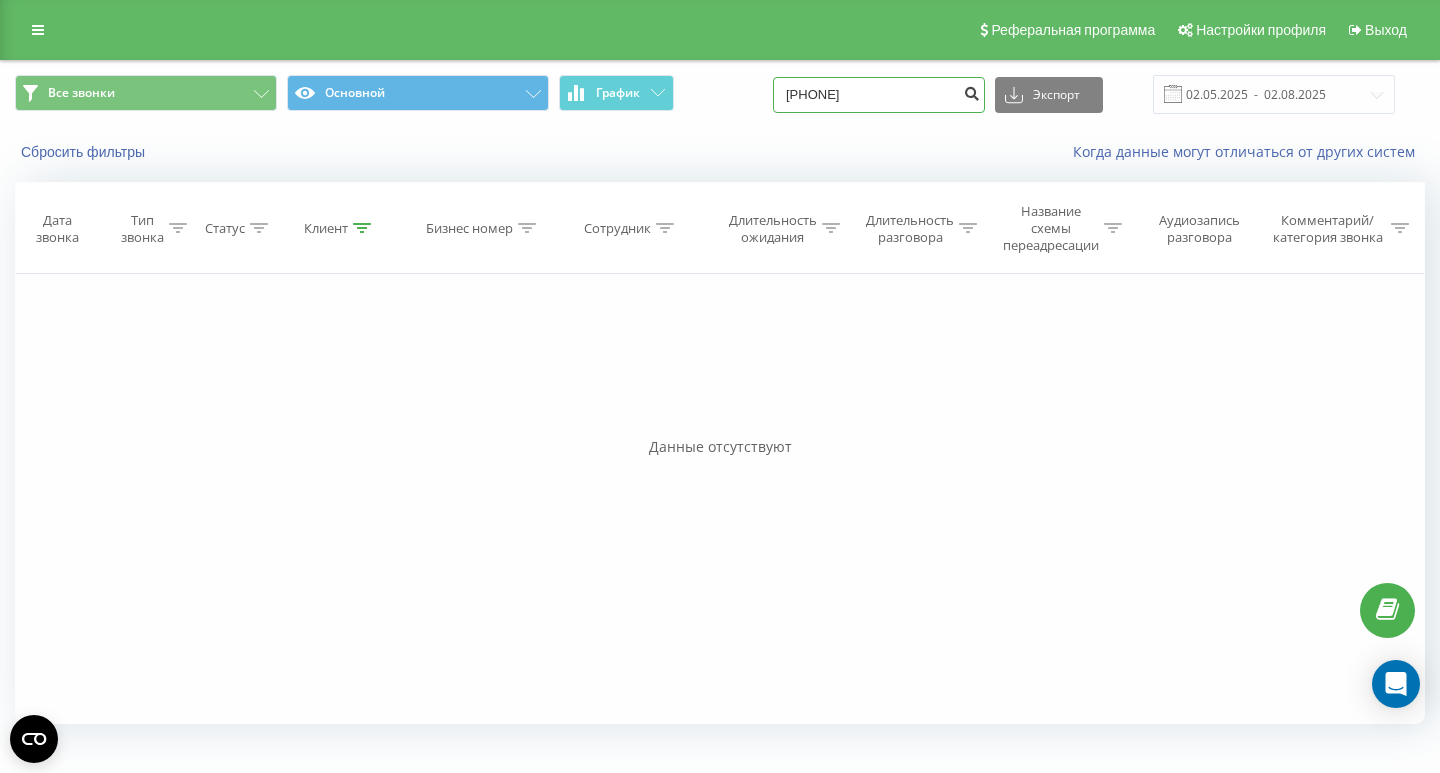 type on "+38 (068) 757-71-59" 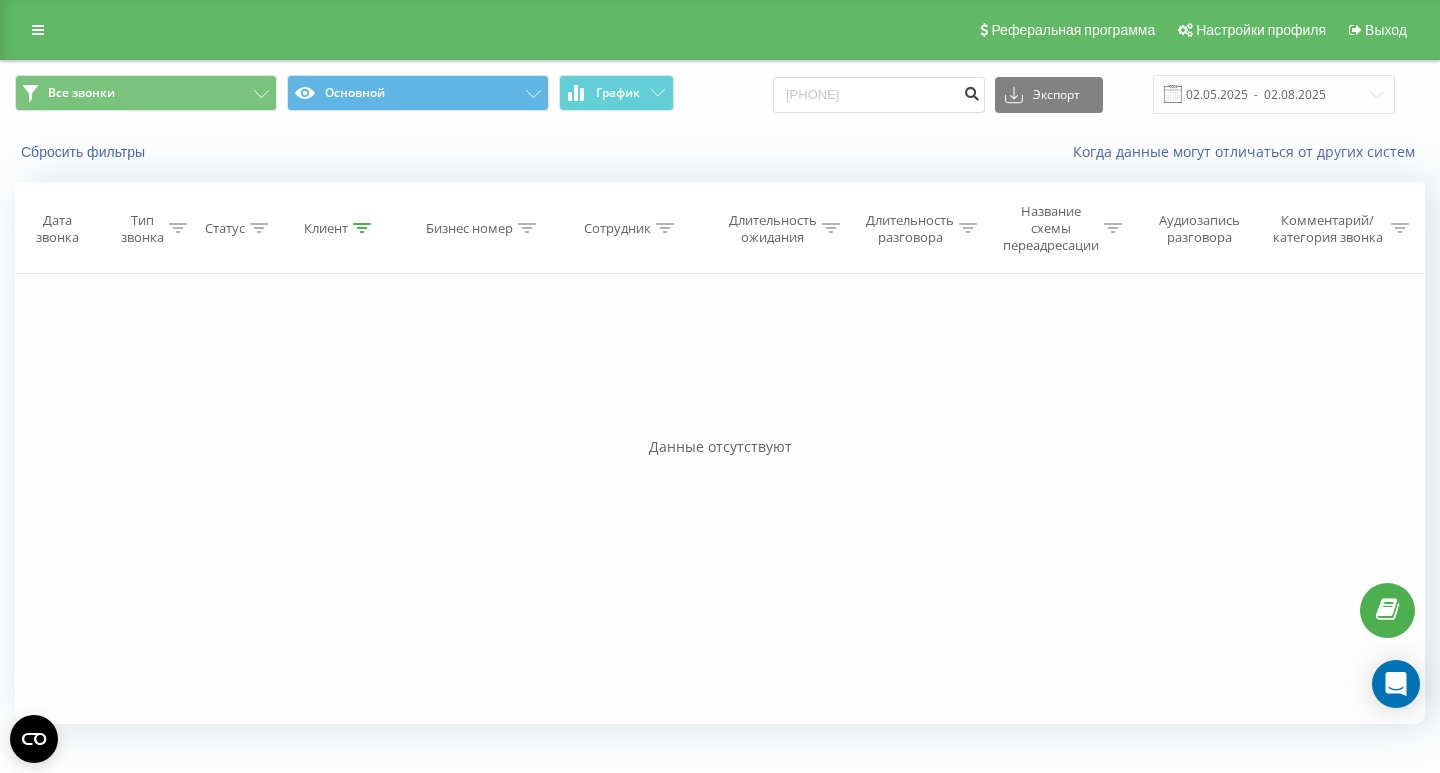 click at bounding box center [971, 91] 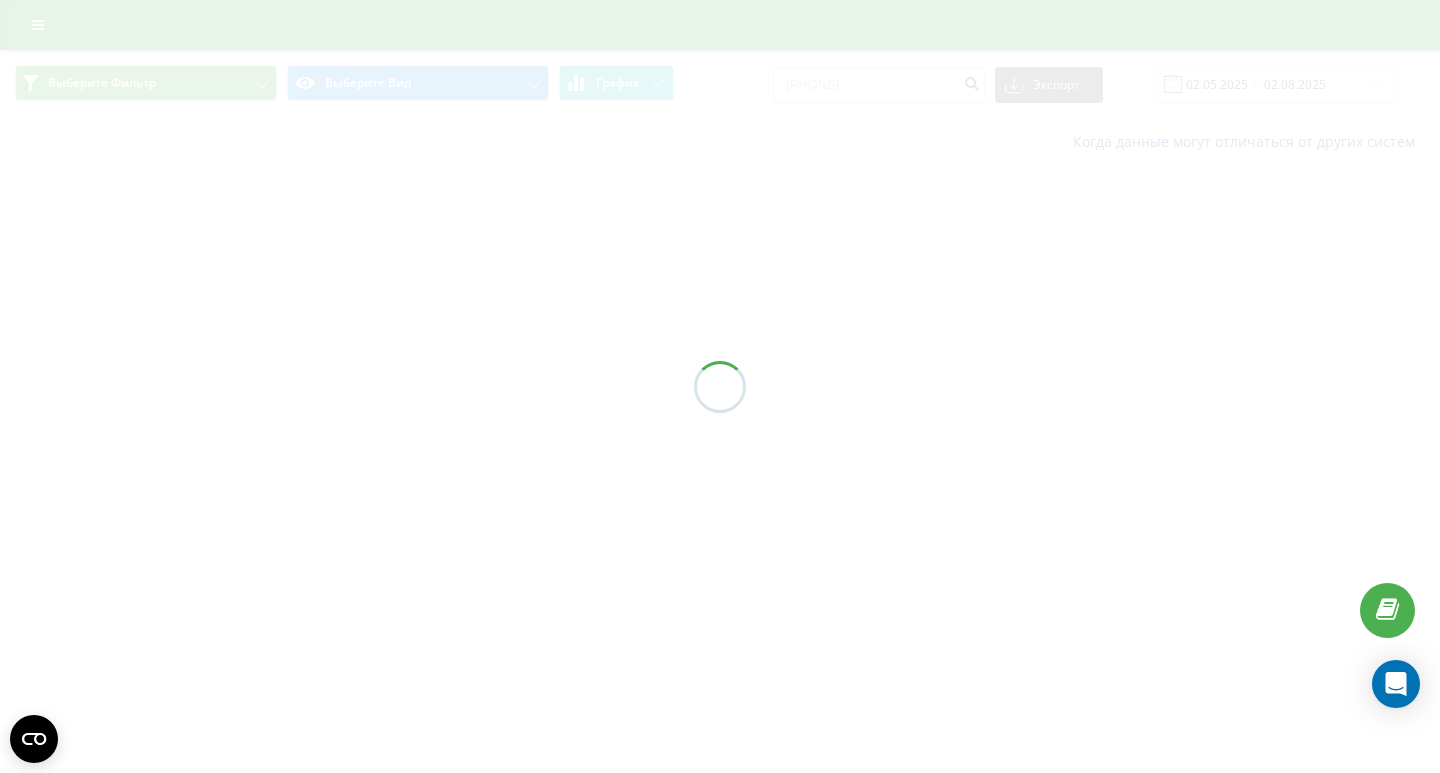 scroll, scrollTop: 0, scrollLeft: 0, axis: both 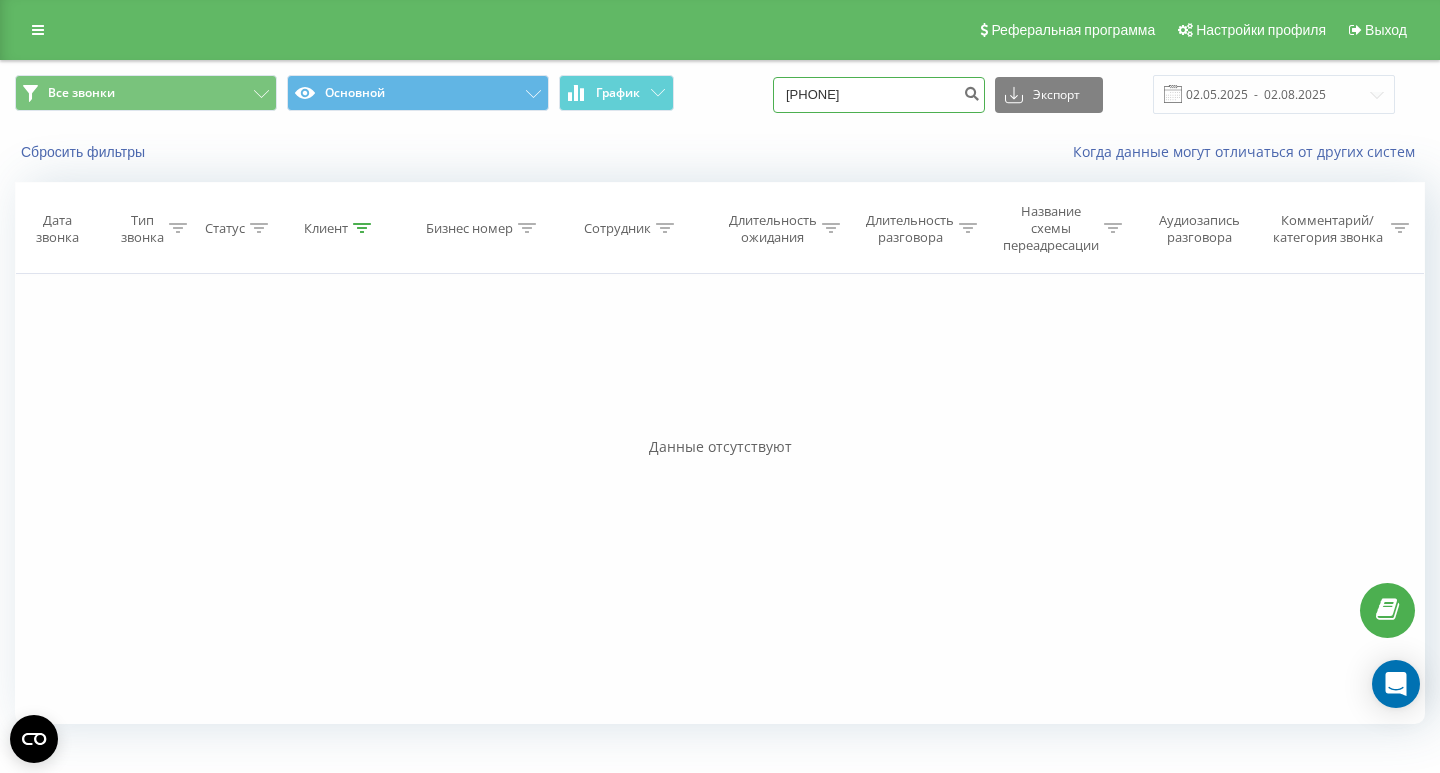 click on "+38(068)757-71-59" at bounding box center [879, 95] 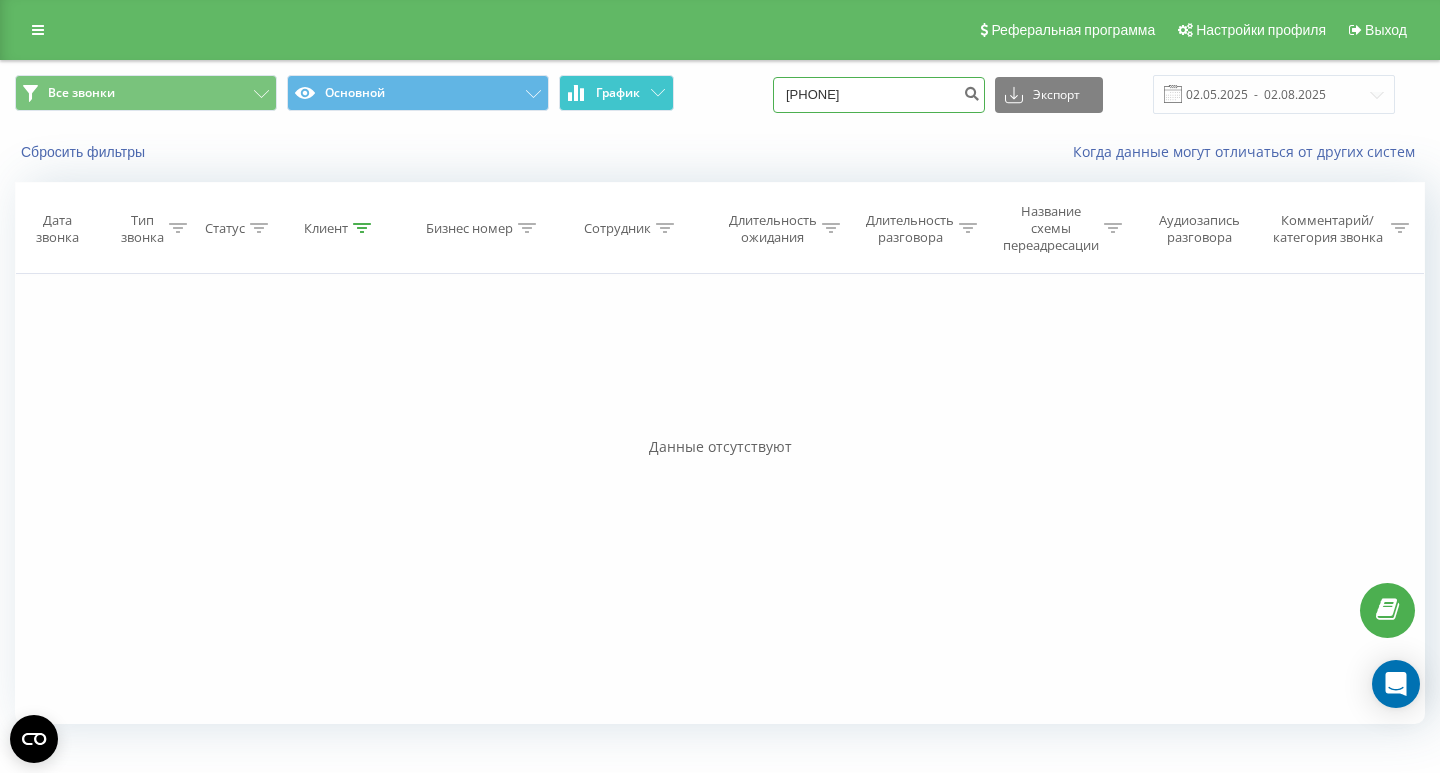 drag, startPoint x: 949, startPoint y: 105, endPoint x: 560, endPoint y: 98, distance: 389.063 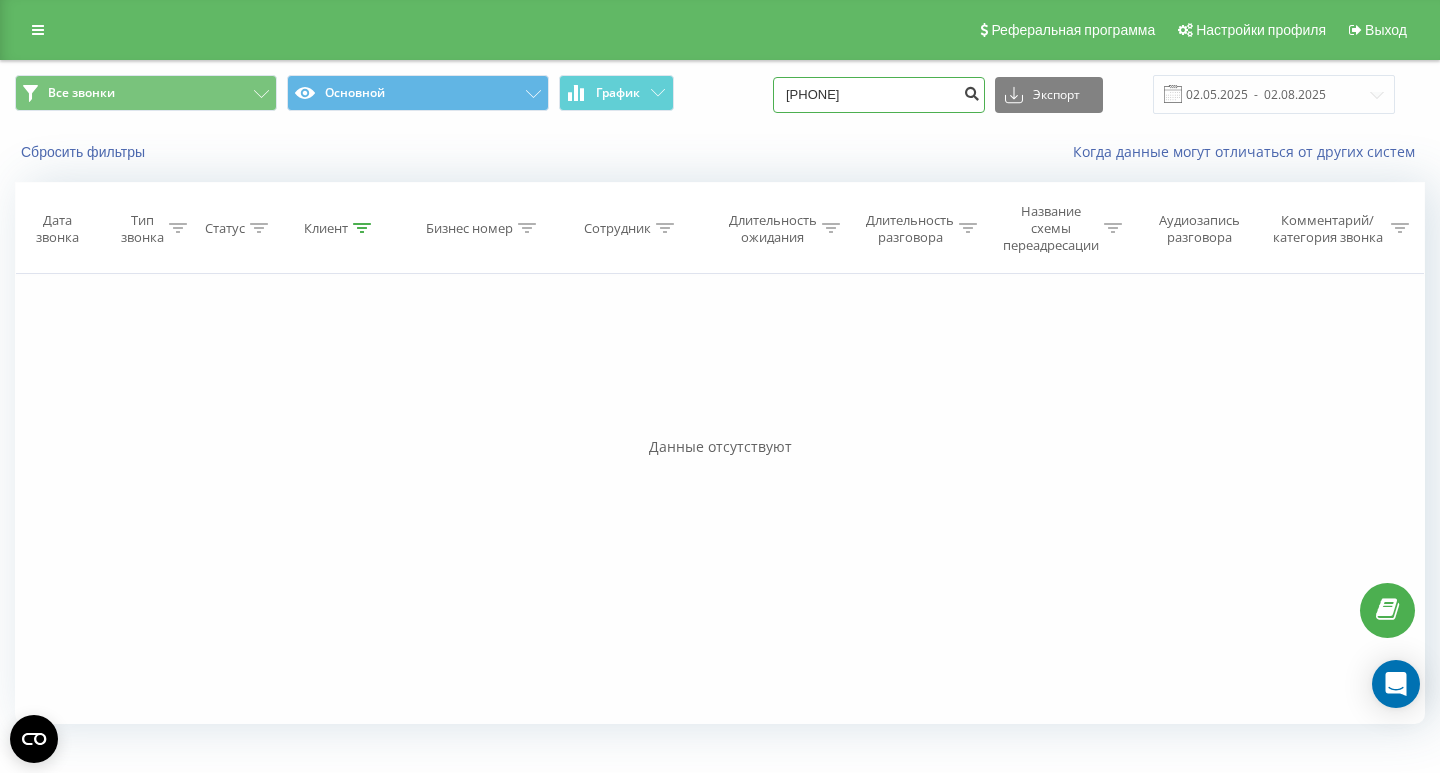 type on "380687577159" 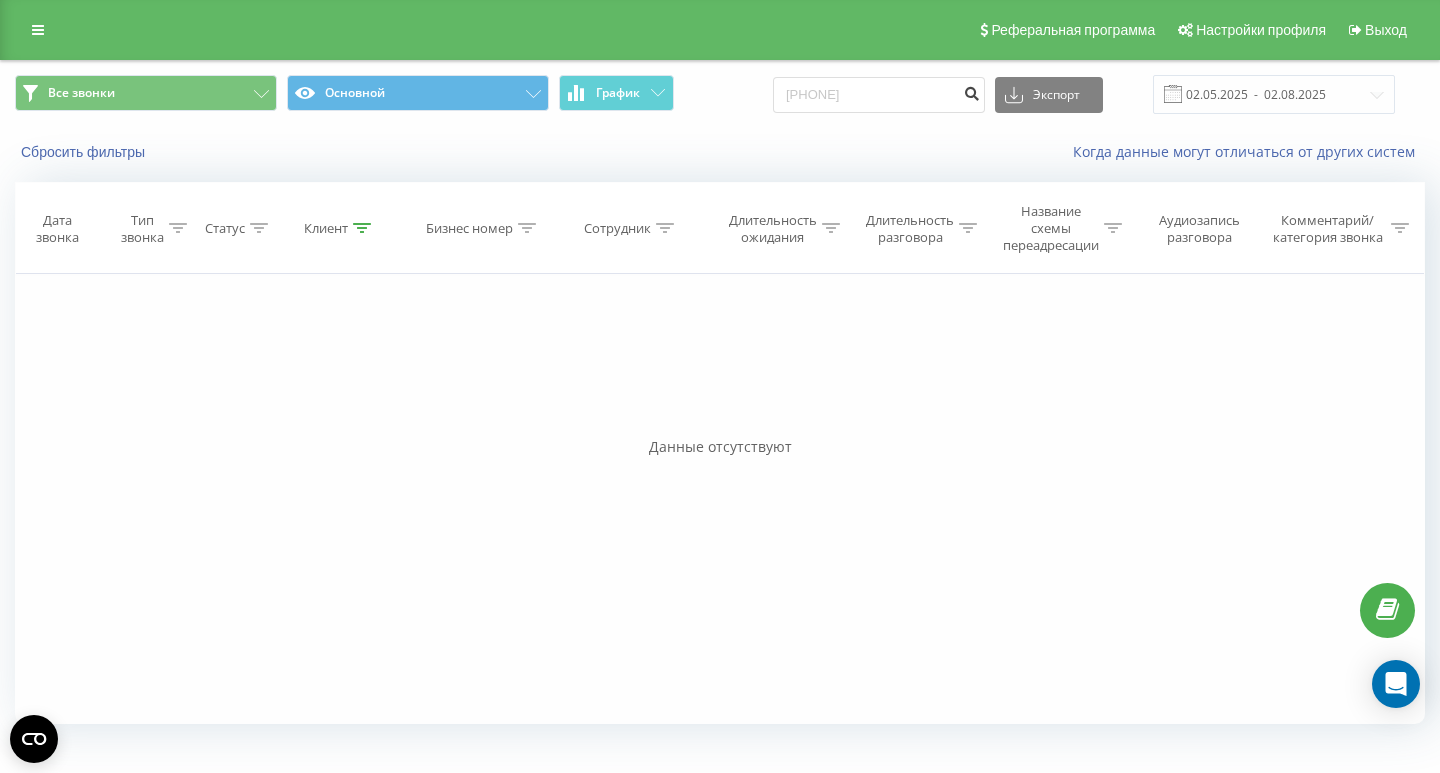 click at bounding box center [971, 91] 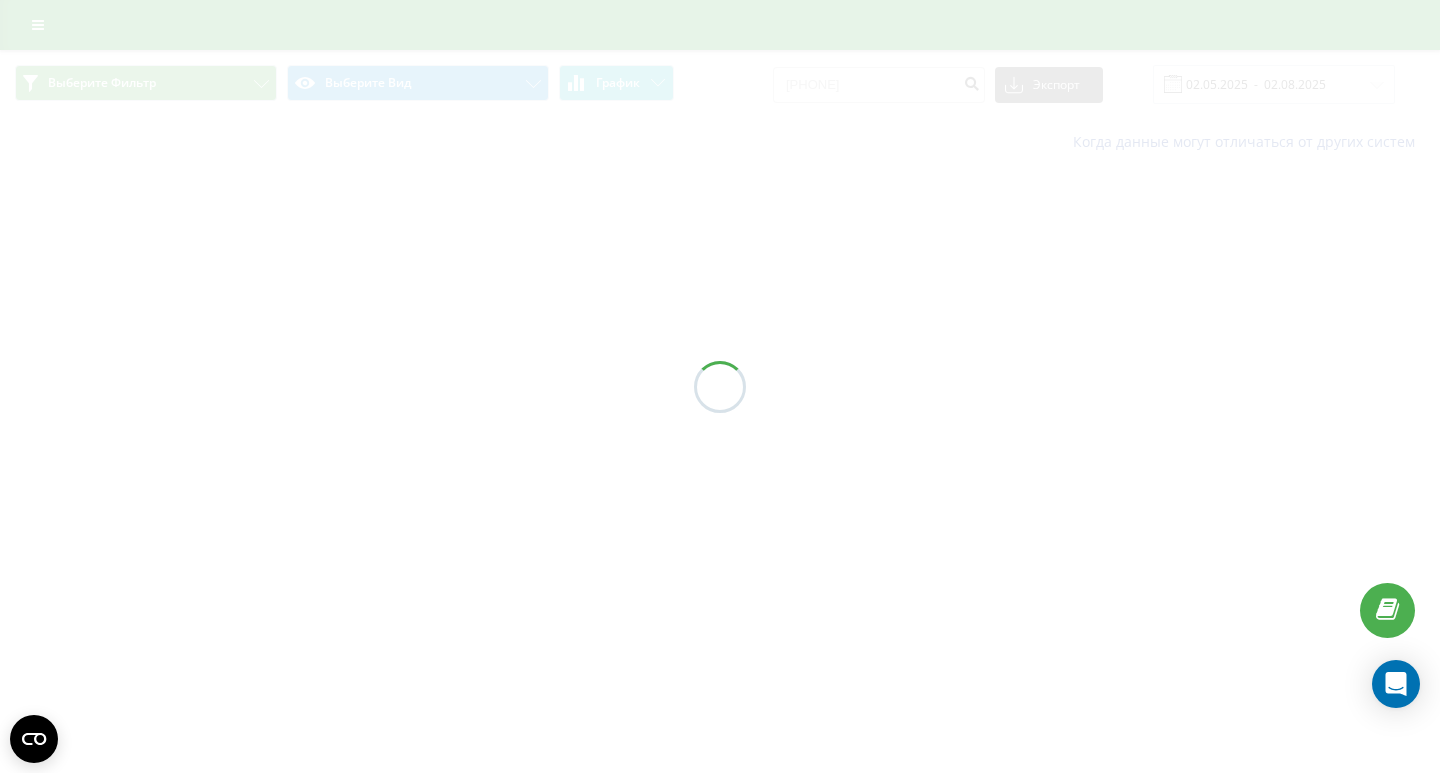 scroll, scrollTop: 0, scrollLeft: 0, axis: both 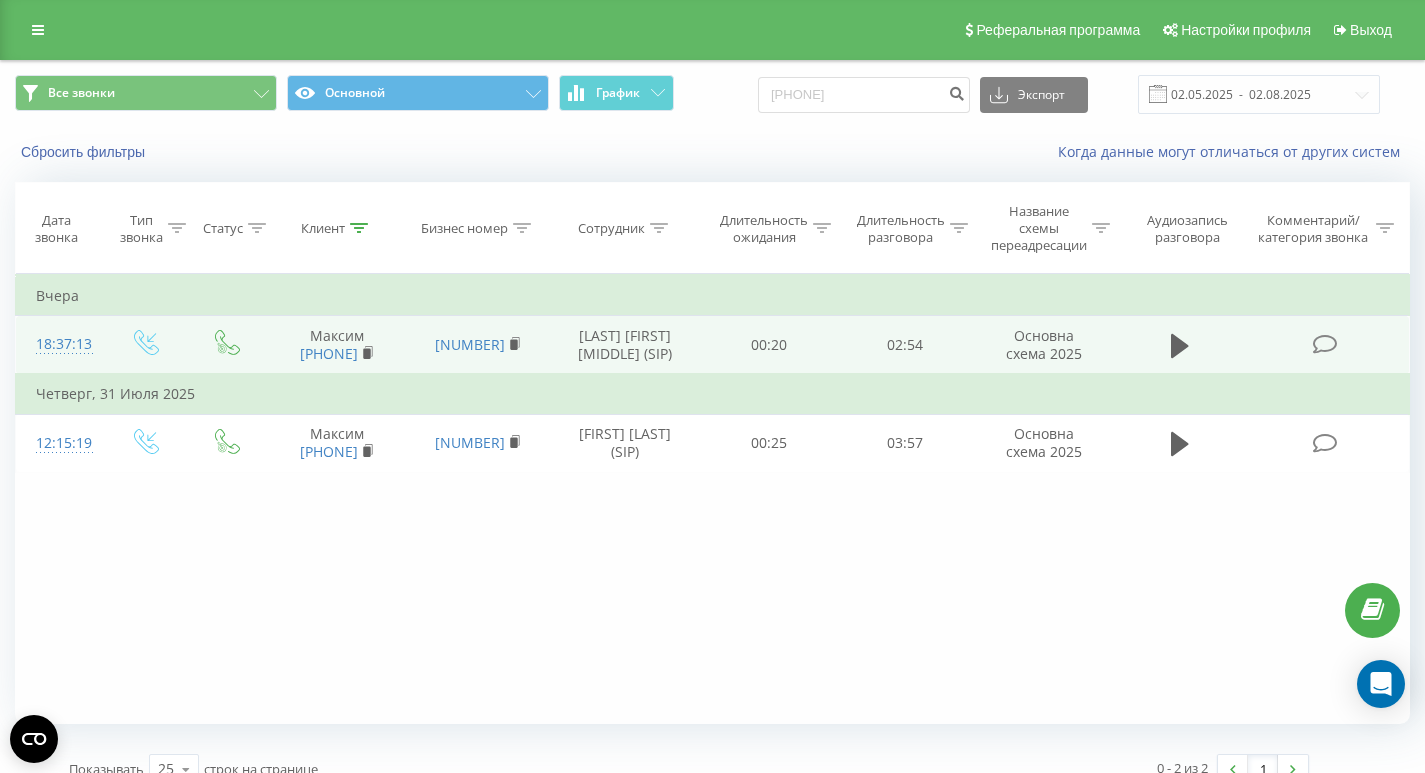 click at bounding box center (1180, 345) 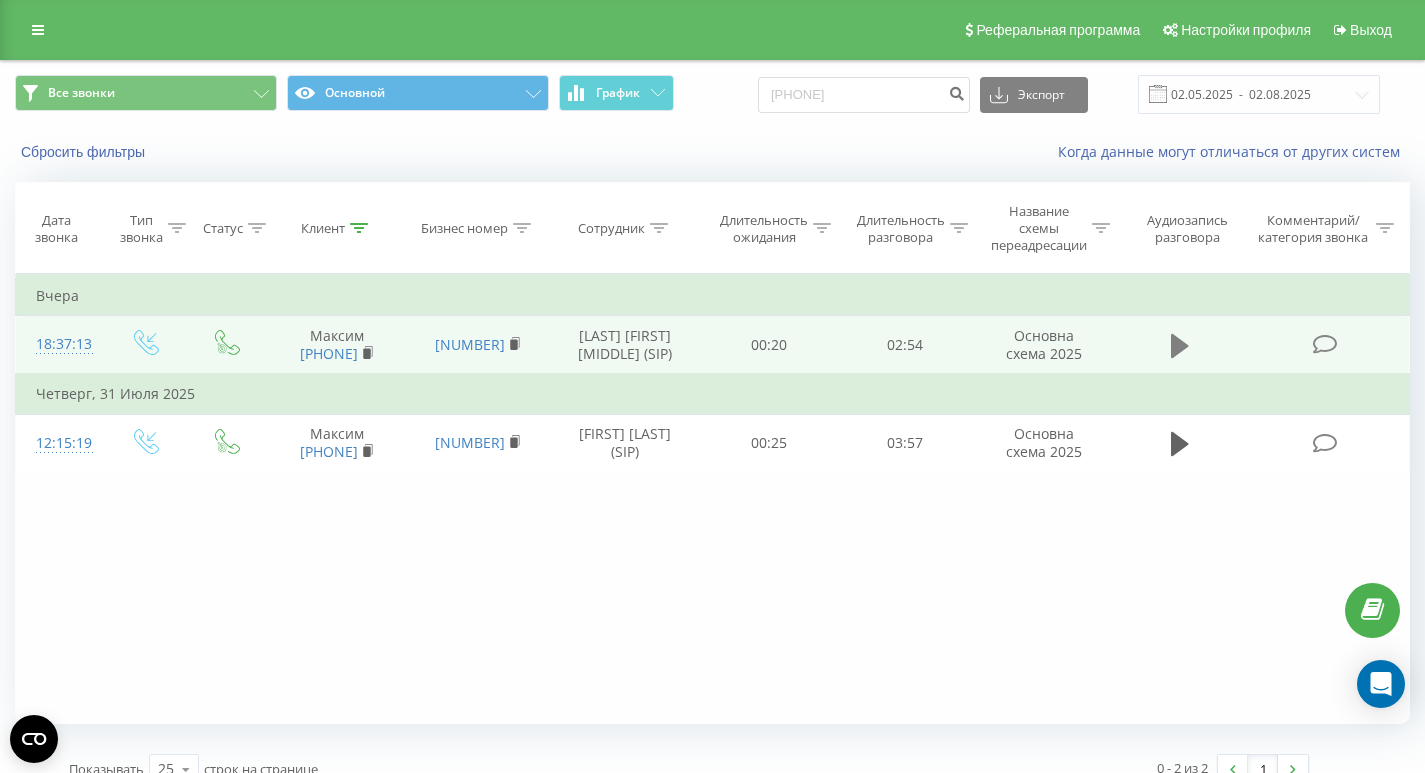 click 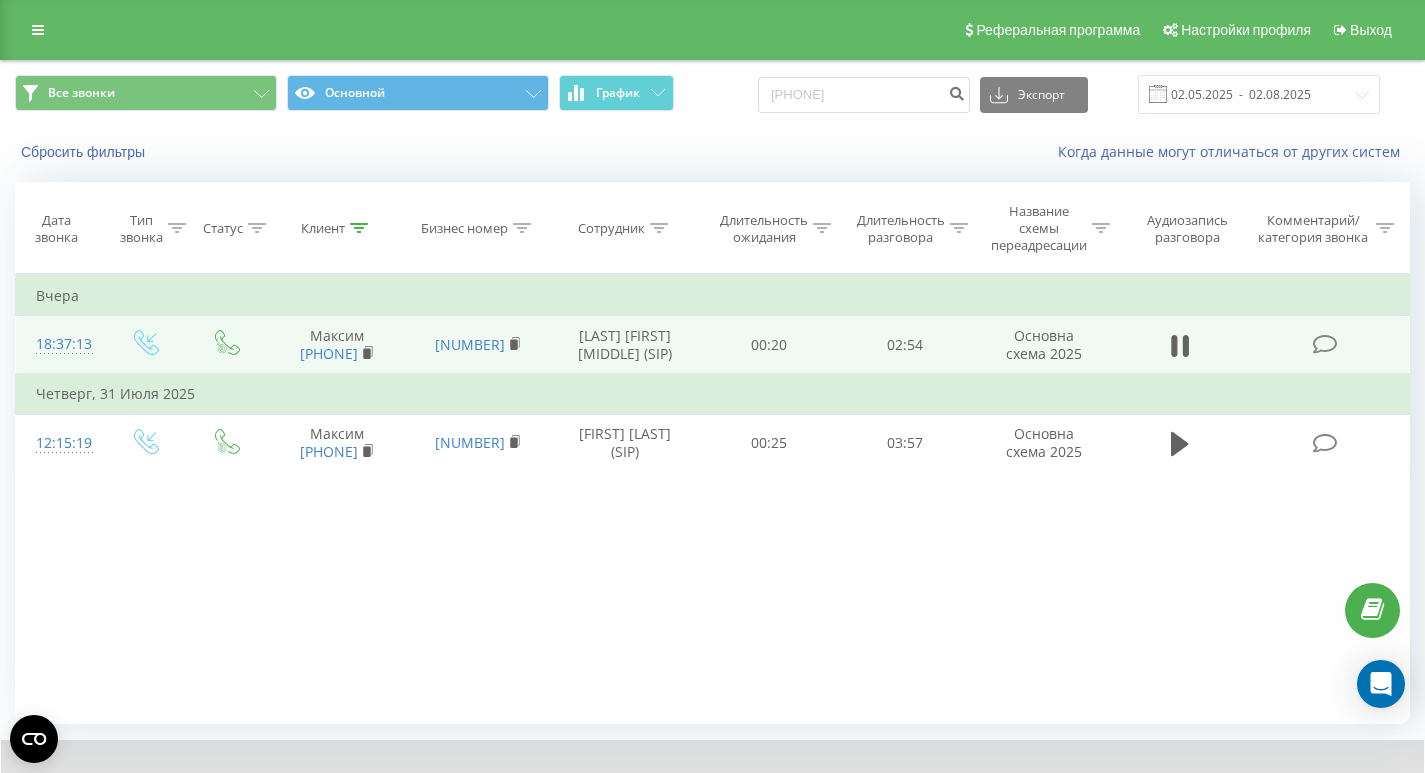 scroll, scrollTop: 103, scrollLeft: 0, axis: vertical 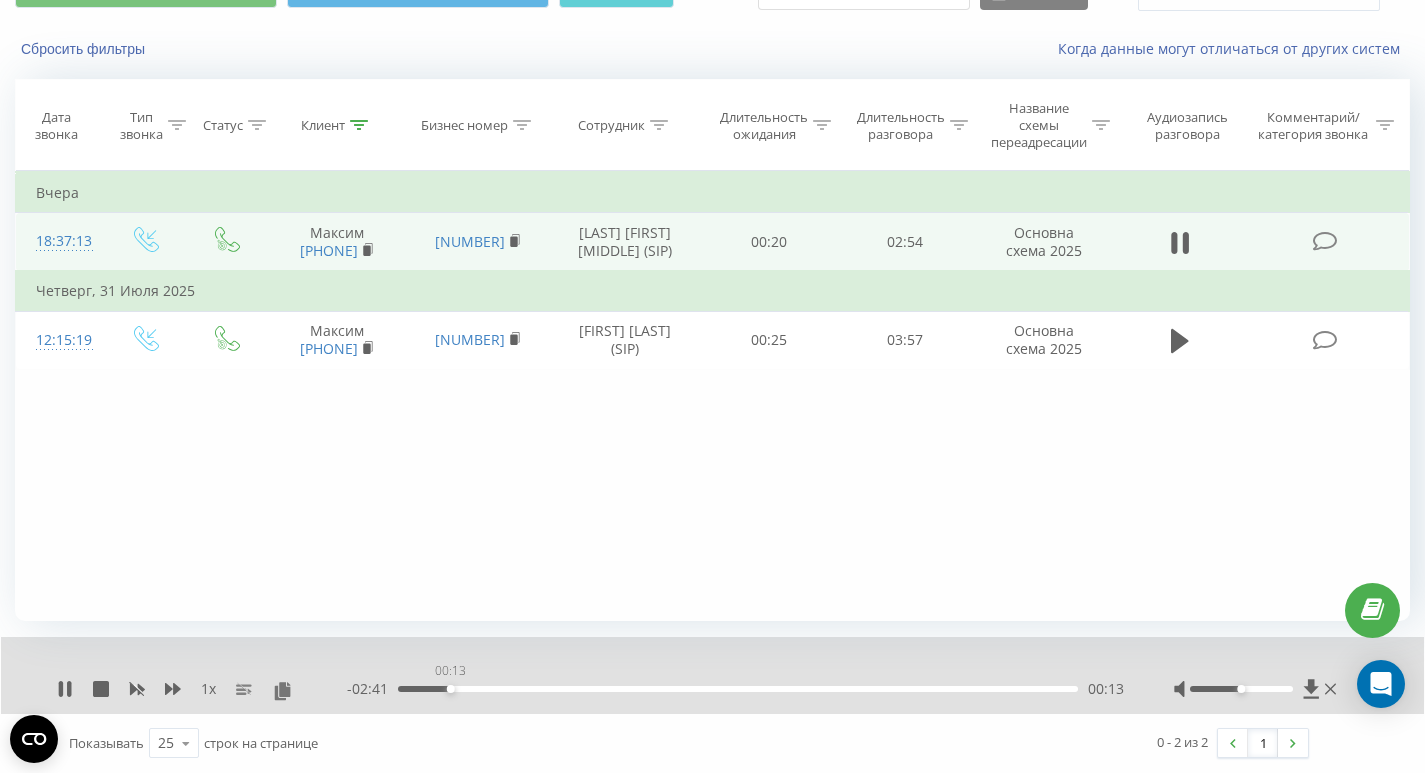 click on "00:13" at bounding box center (738, 689) 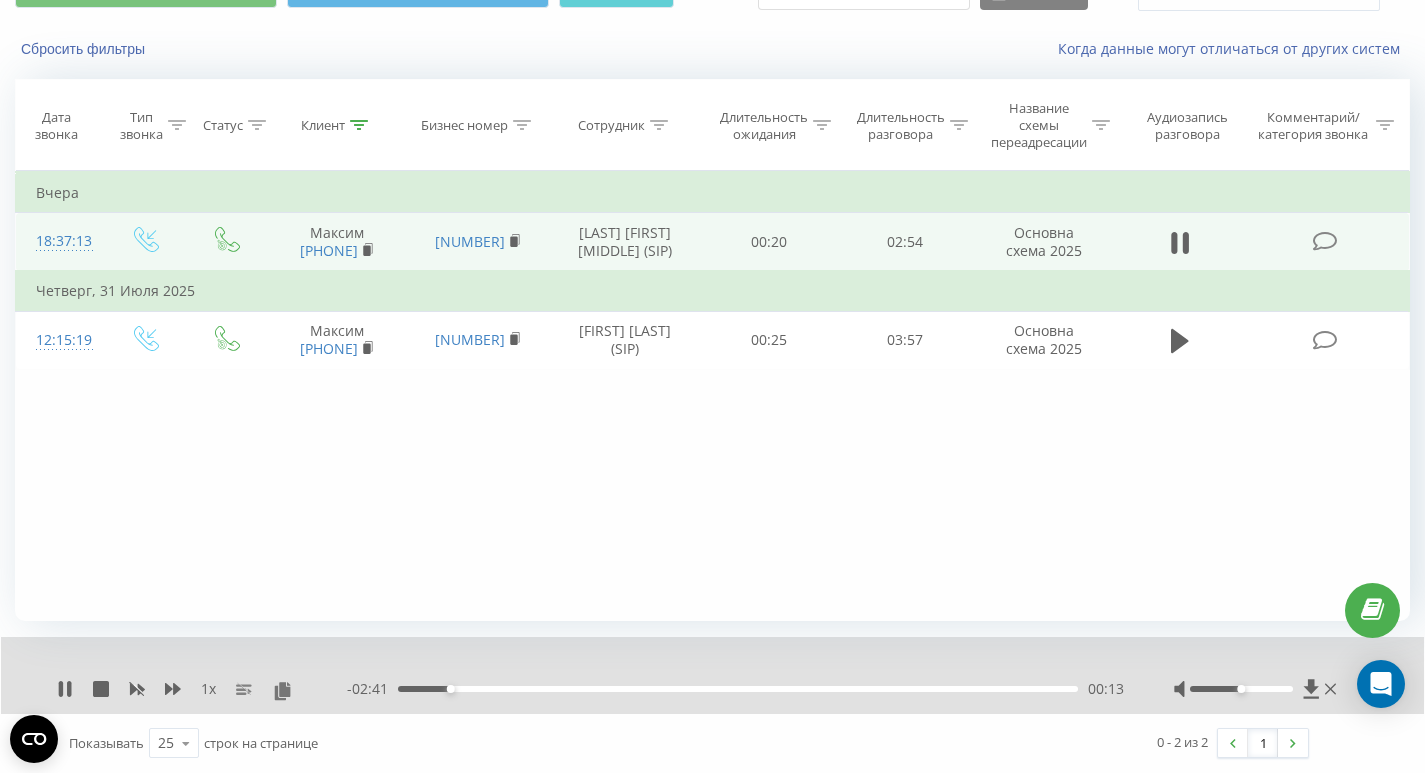 click on "00:13" at bounding box center (738, 689) 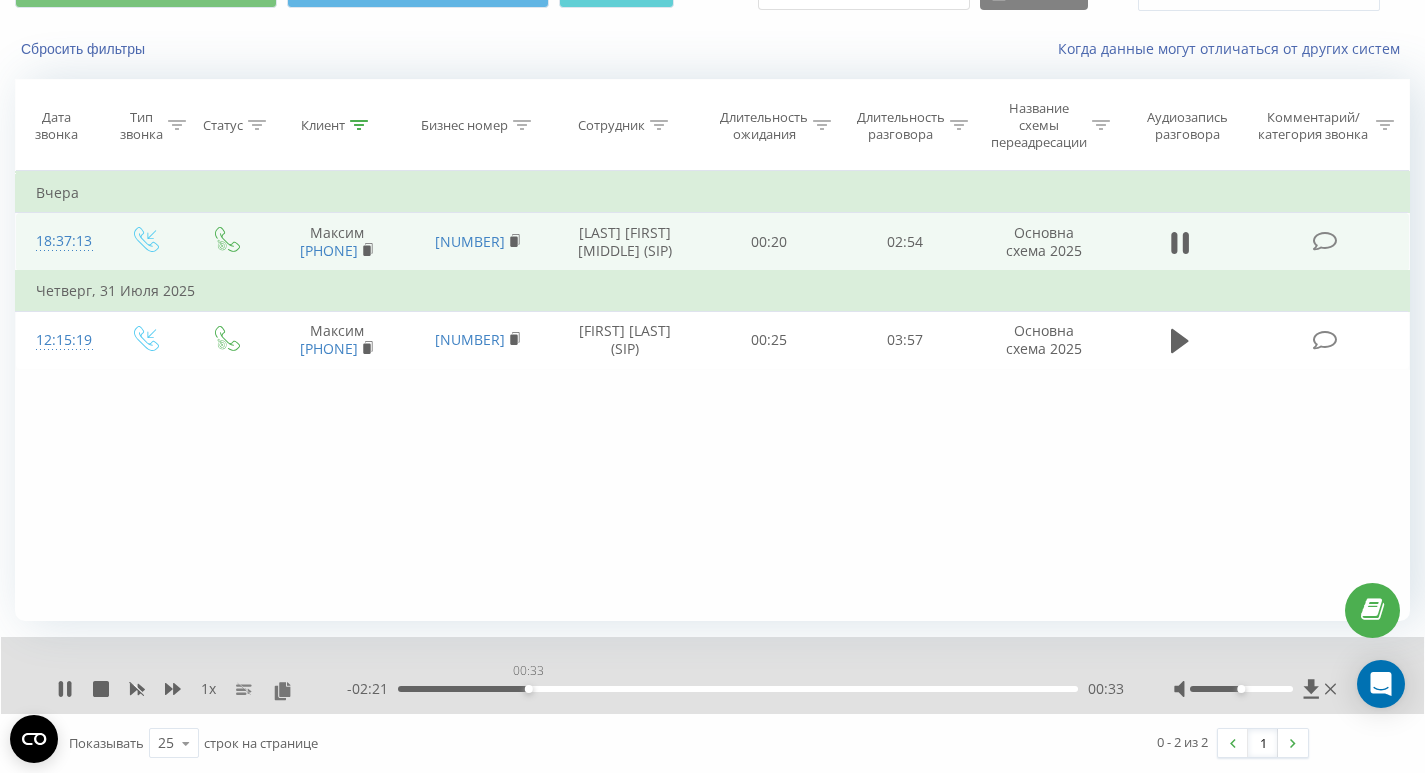 click on "00:33" at bounding box center [738, 689] 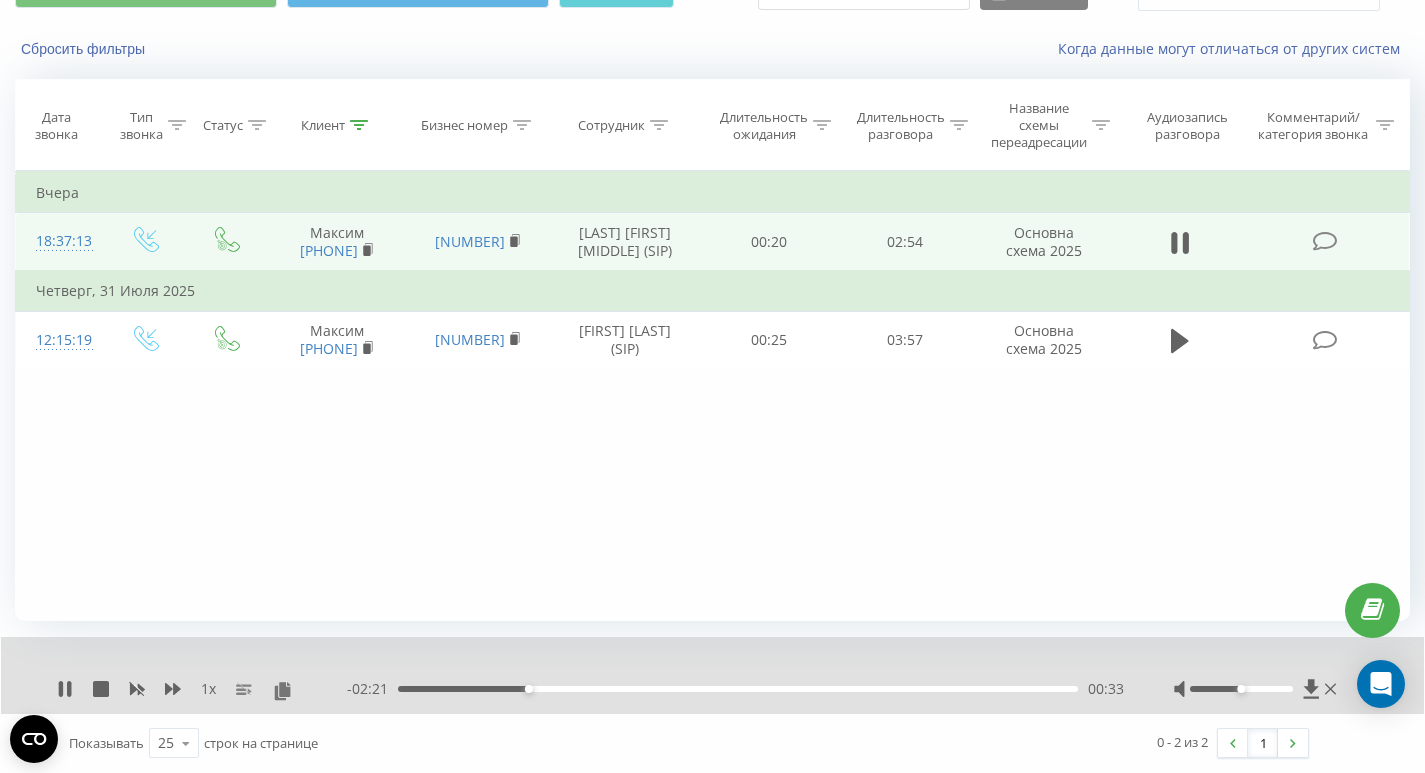 click on "00:33" at bounding box center (738, 689) 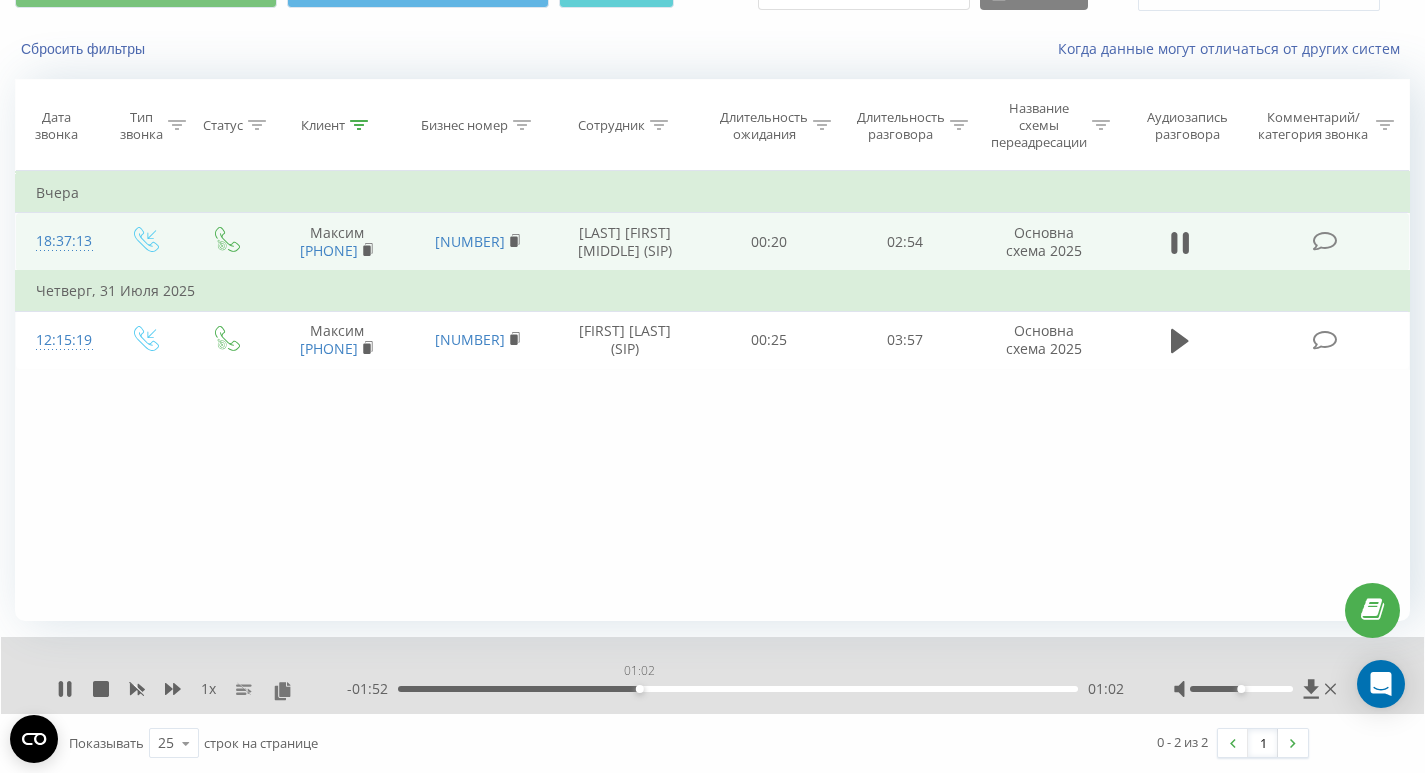click on "01:02" at bounding box center (738, 689) 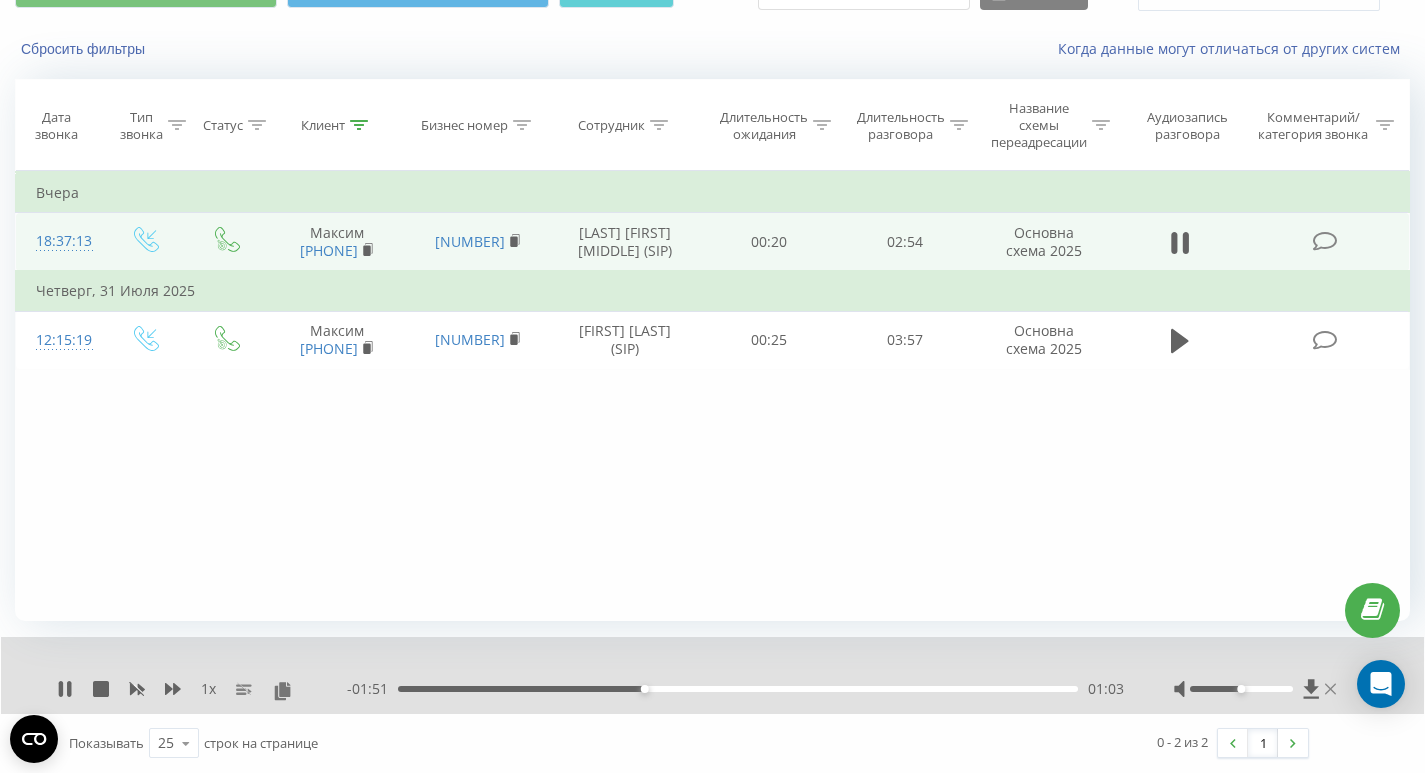 click 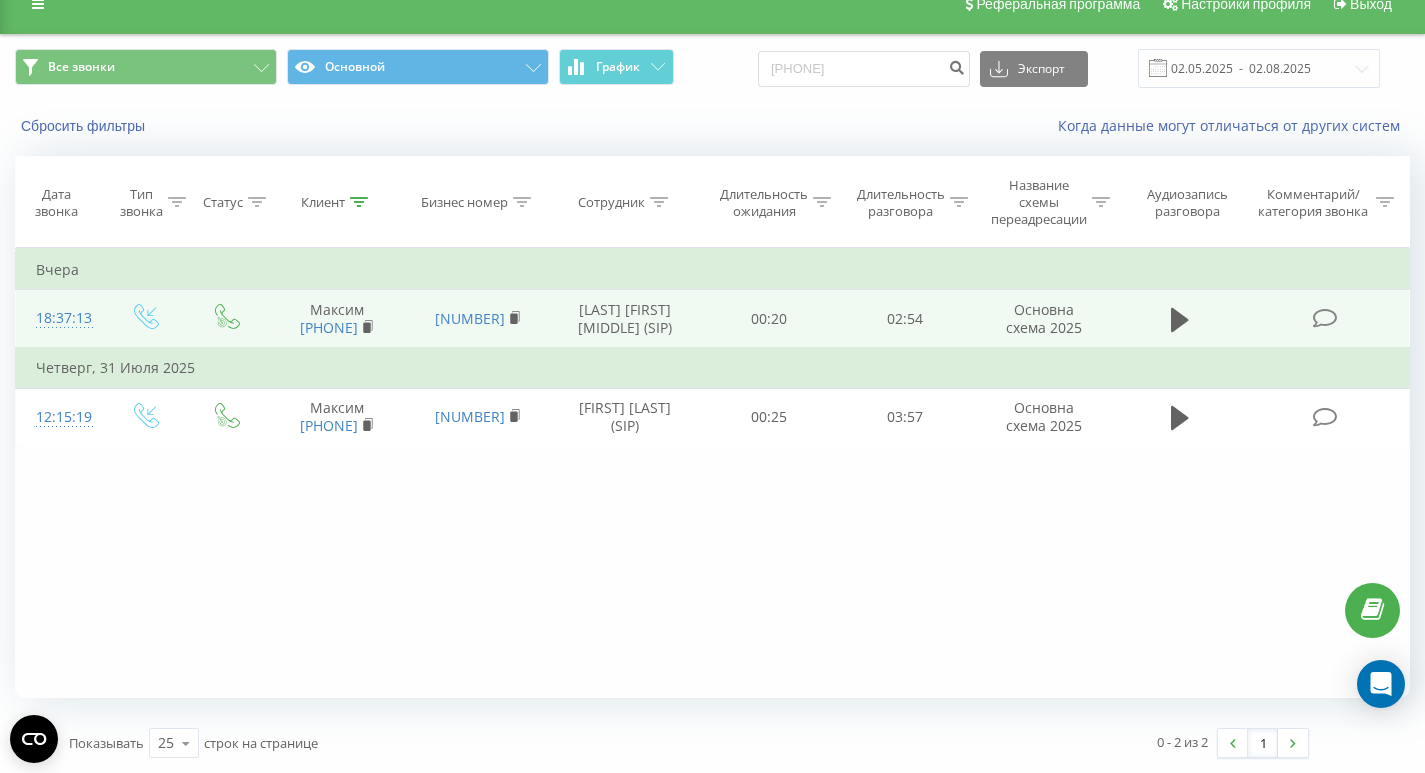 scroll, scrollTop: 26, scrollLeft: 0, axis: vertical 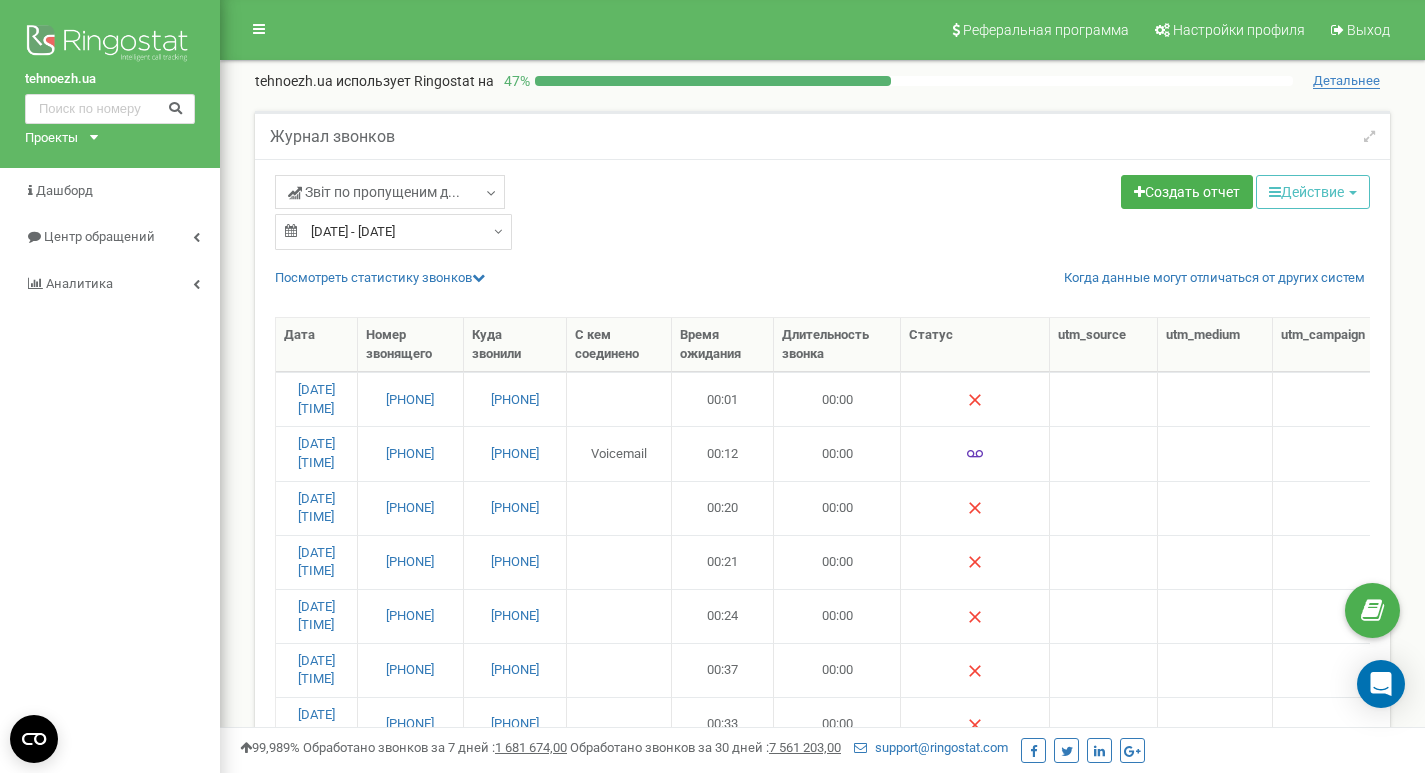 select on "50" 